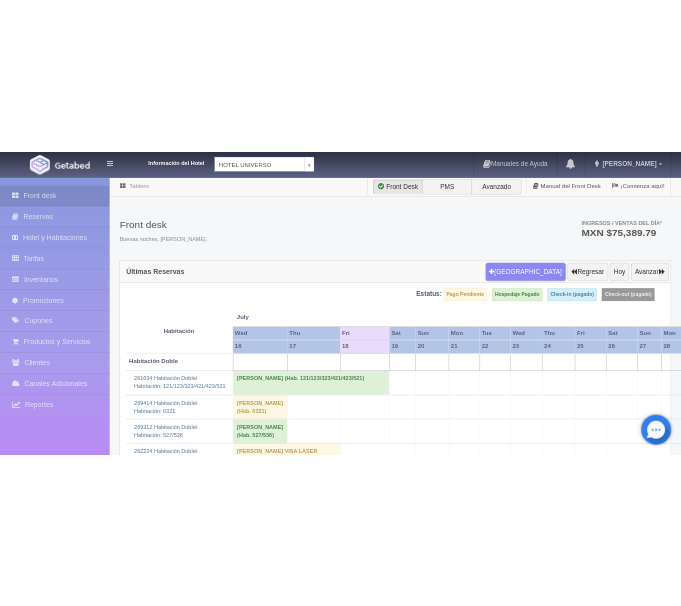 scroll, scrollTop: 0, scrollLeft: 0, axis: both 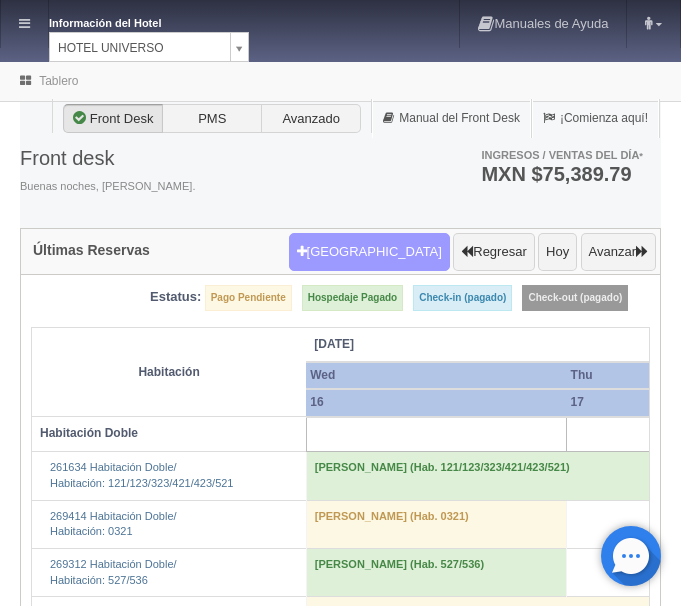 click on "Nueva Reserva" at bounding box center [369, 252] 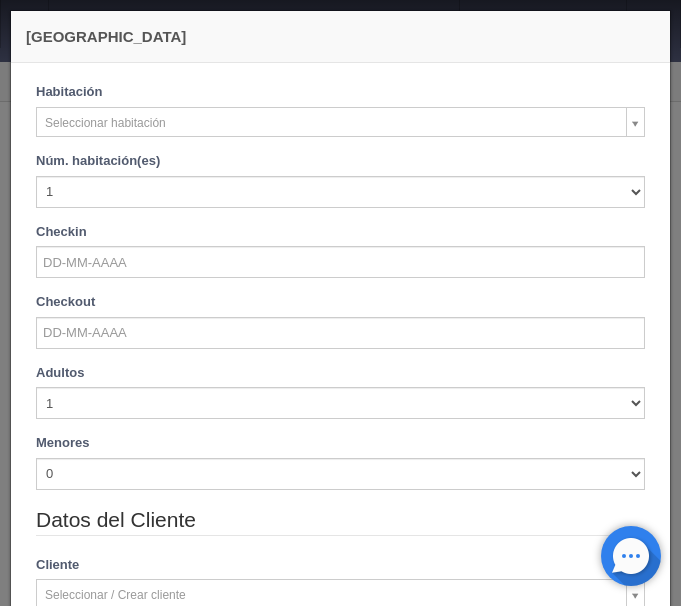 checkbox on "false" 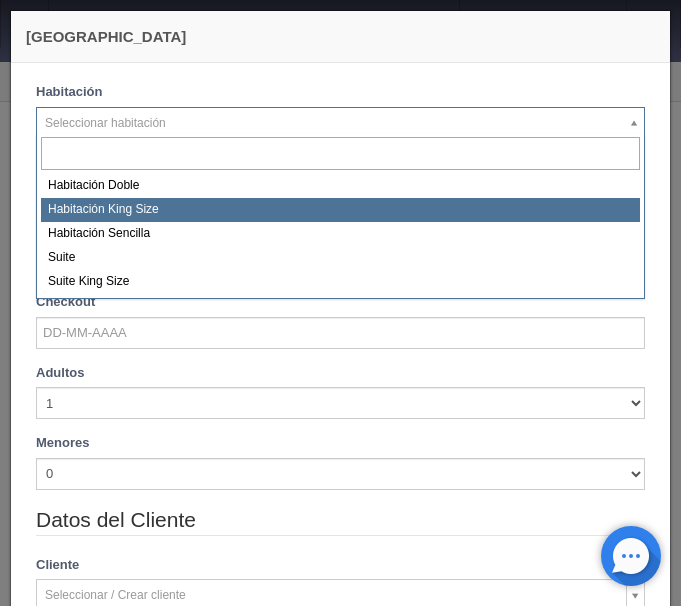 select on "582" 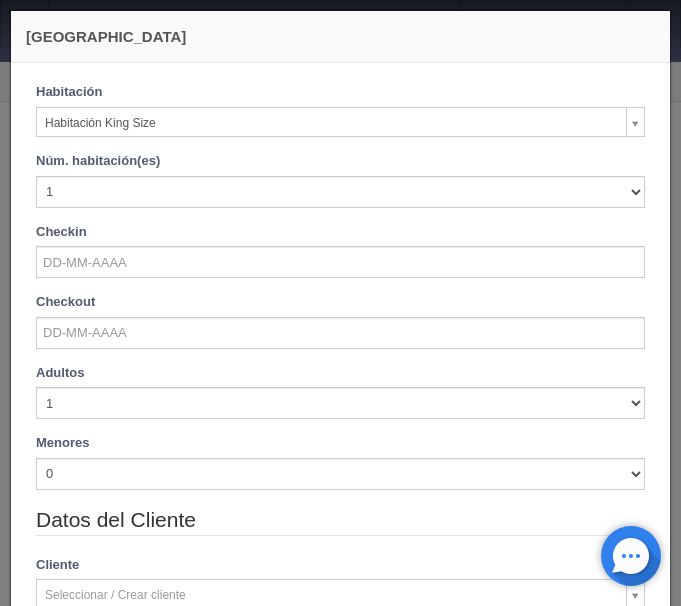 checkbox on "false" 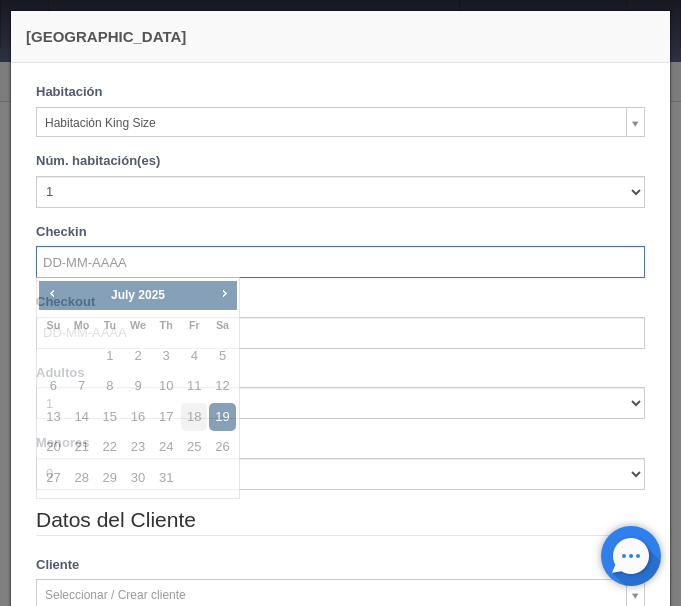 click at bounding box center [340, 262] 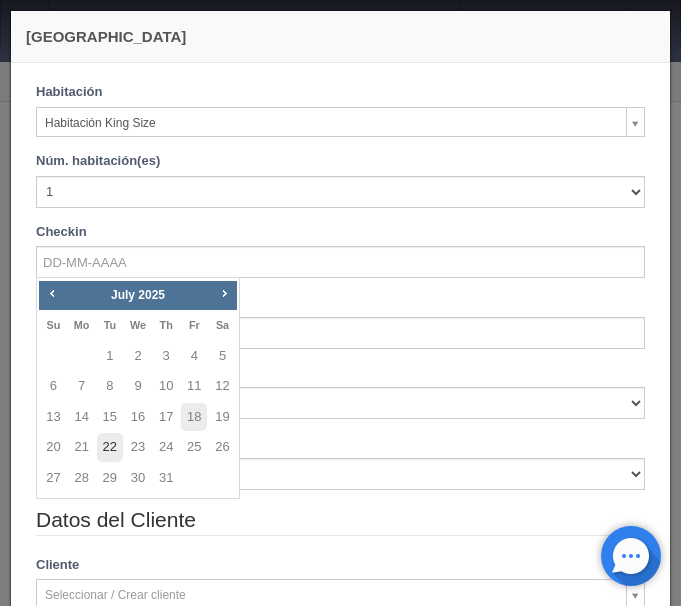 click on "22" at bounding box center [110, 447] 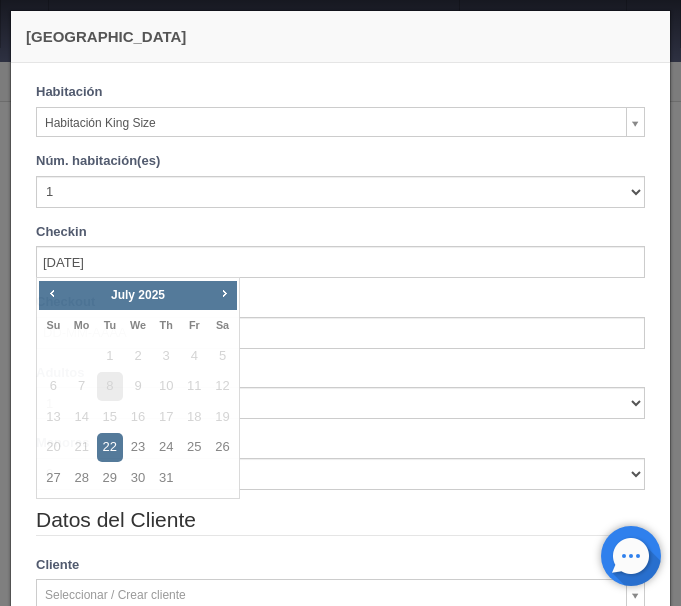 checkbox on "false" 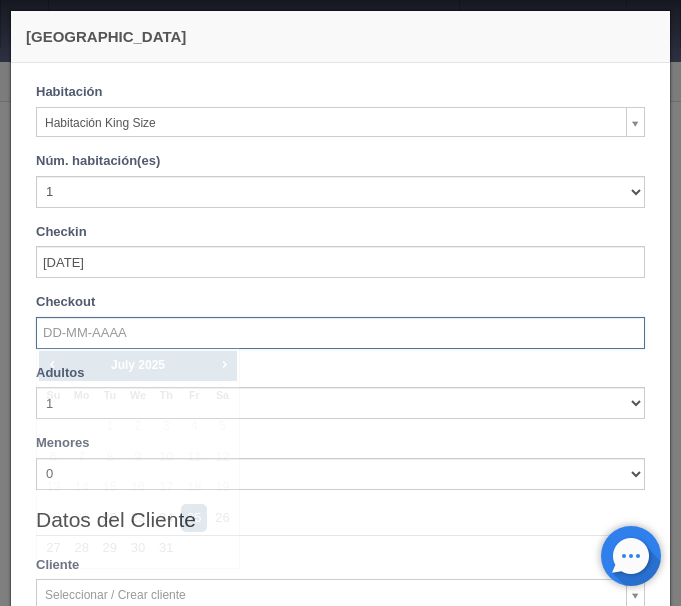 click at bounding box center (340, 333) 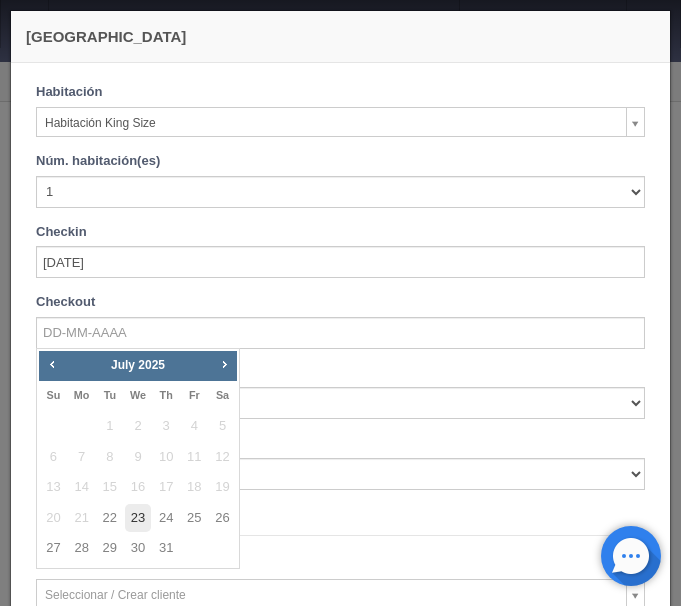 click on "23" at bounding box center [138, 518] 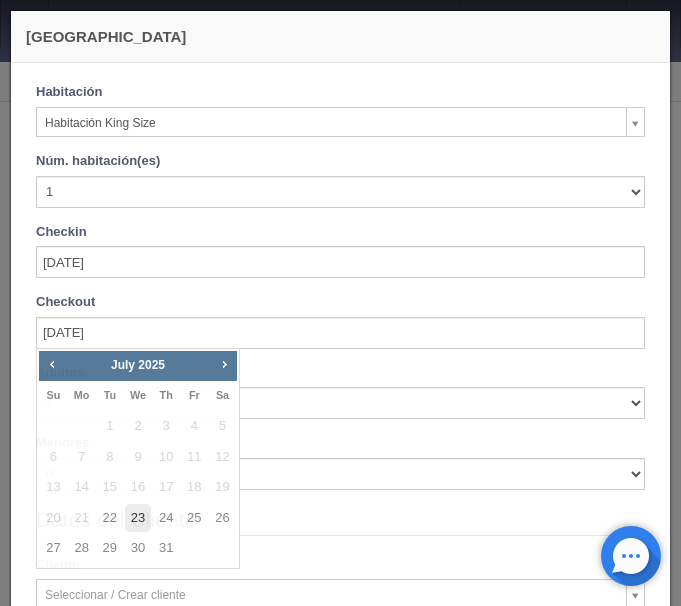checkbox on "false" 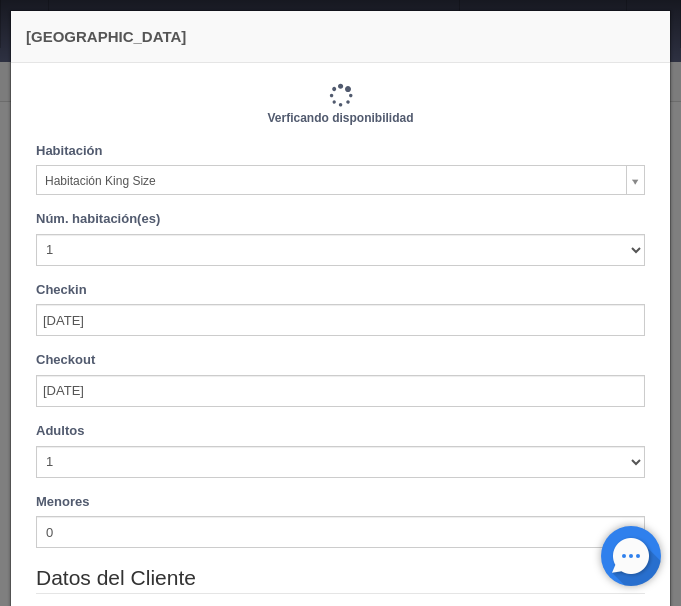 type on "1000.00" 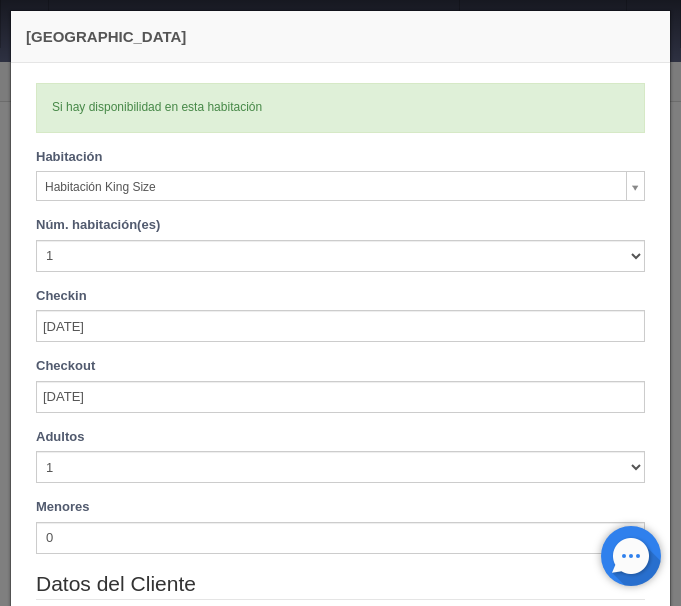 scroll, scrollTop: 252, scrollLeft: 0, axis: vertical 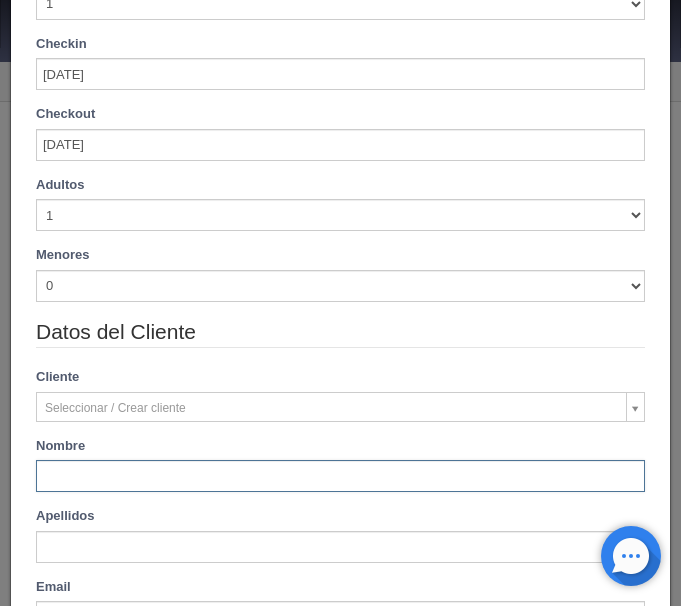 click at bounding box center (340, 476) 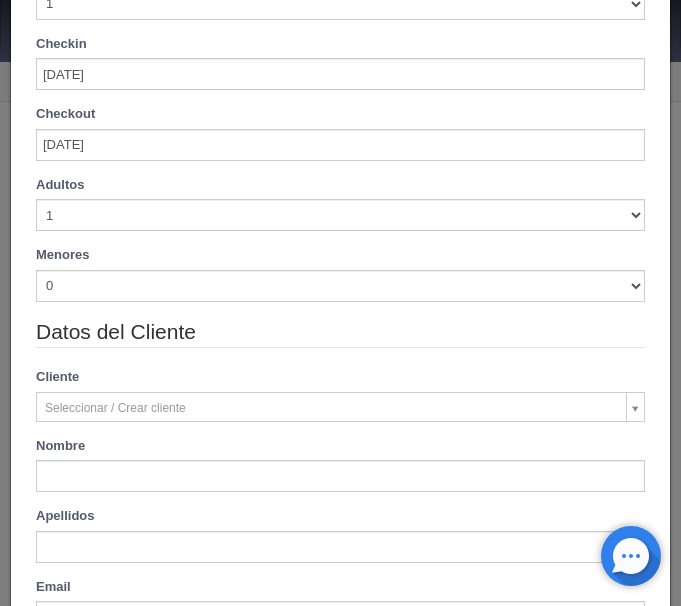 type on "Emilio" 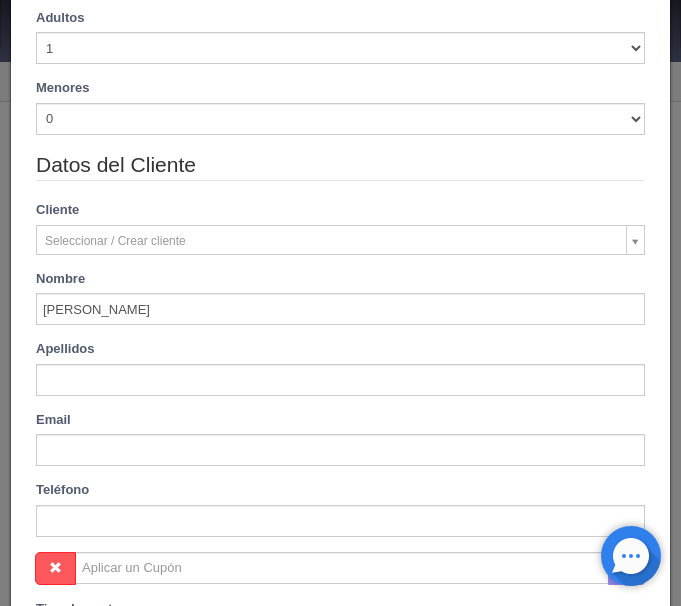 scroll, scrollTop: 420, scrollLeft: 0, axis: vertical 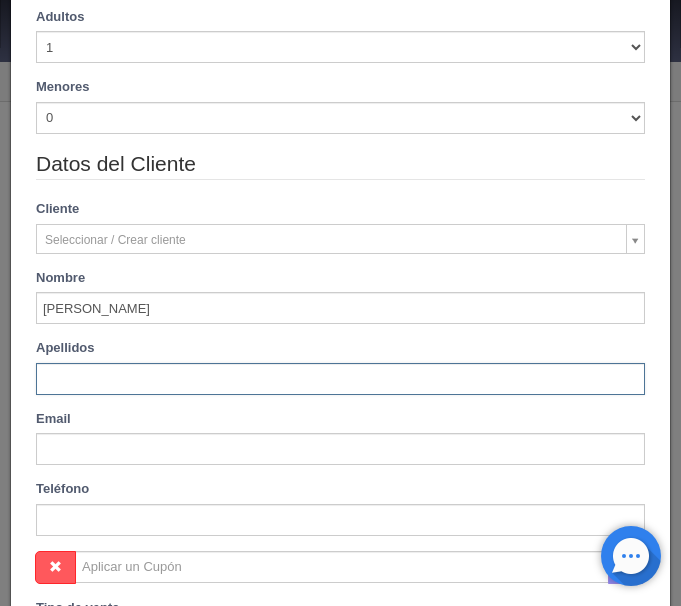 click at bounding box center [340, 379] 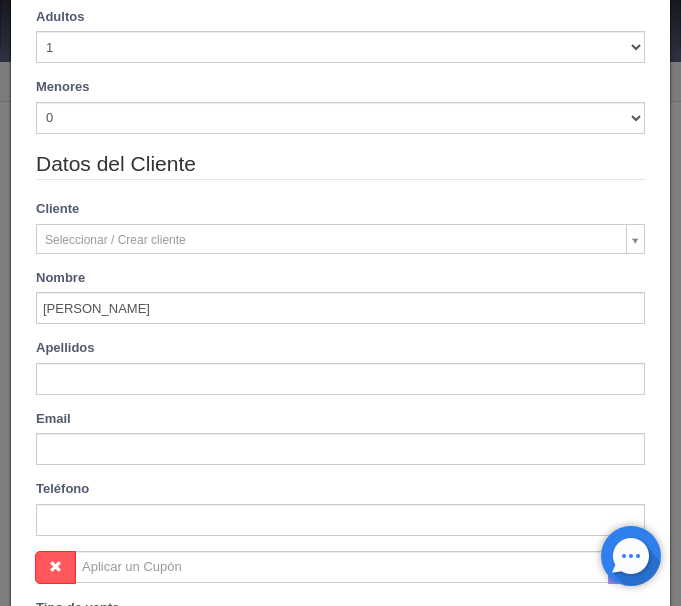 type on "Diaz Cruz" 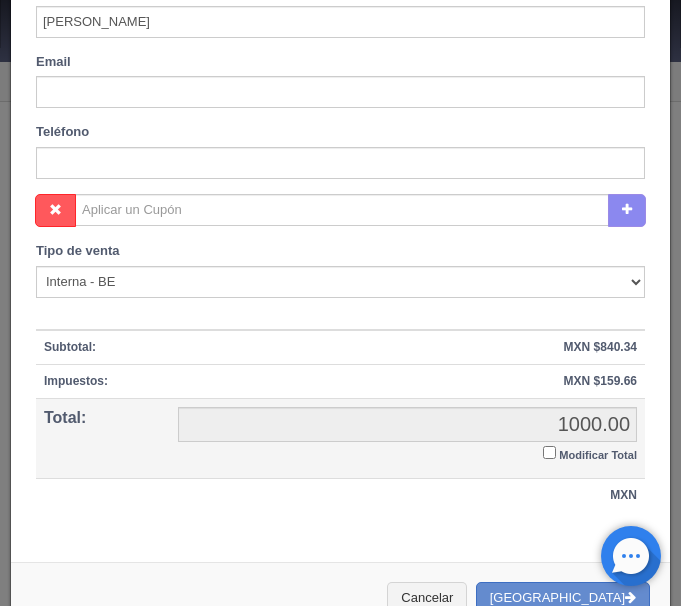 scroll, scrollTop: 815, scrollLeft: 0, axis: vertical 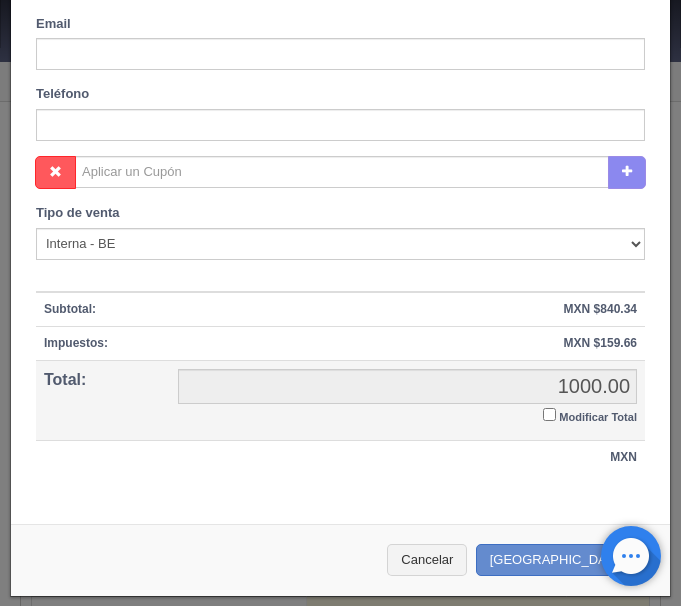 click on "Modificar Total" at bounding box center (549, 414) 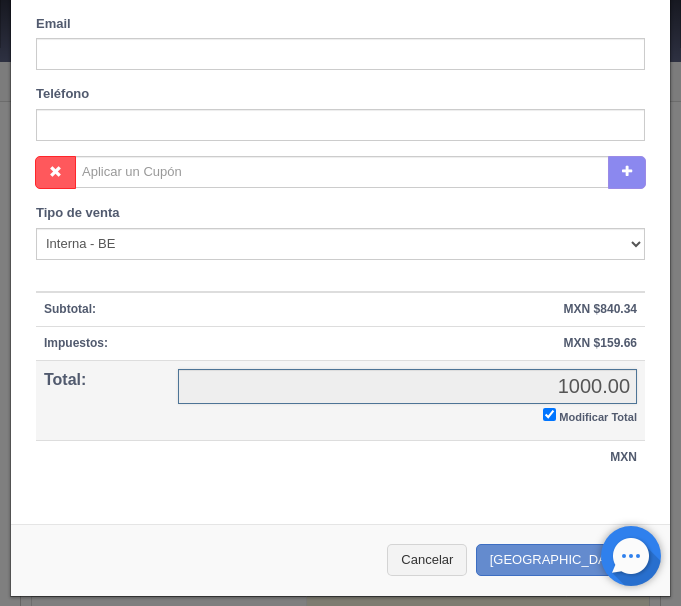 checkbox on "true" 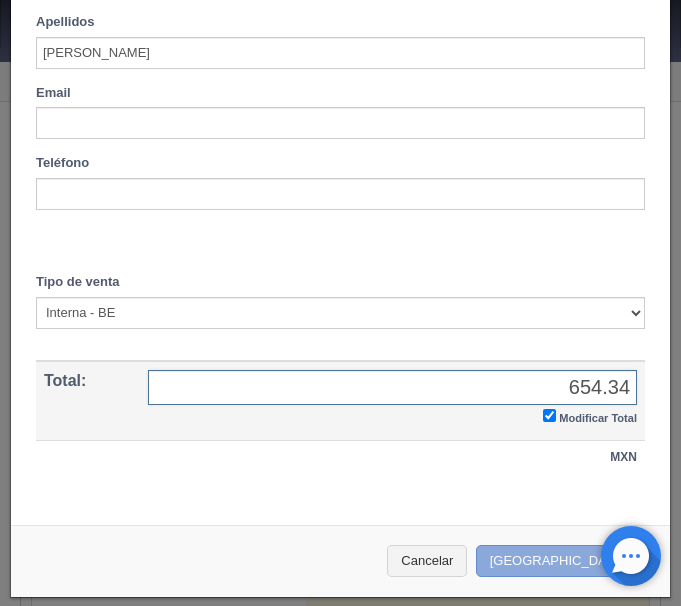 type on "654.34" 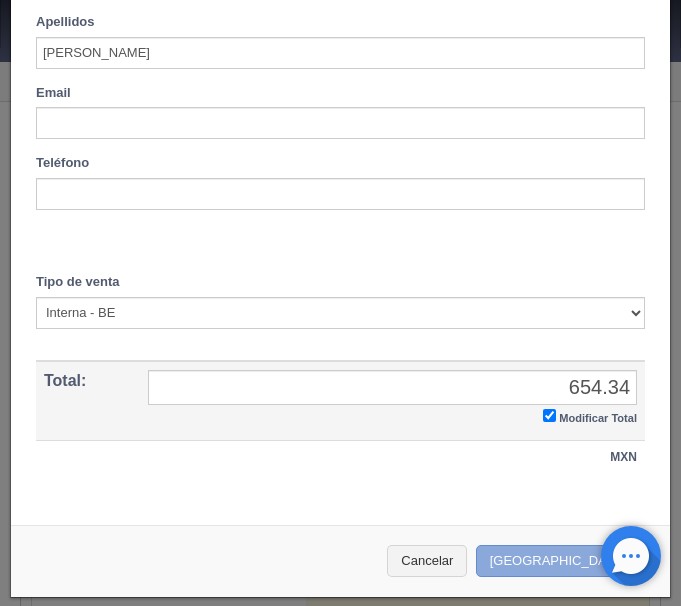 click on "Crear Reserva" at bounding box center [563, 561] 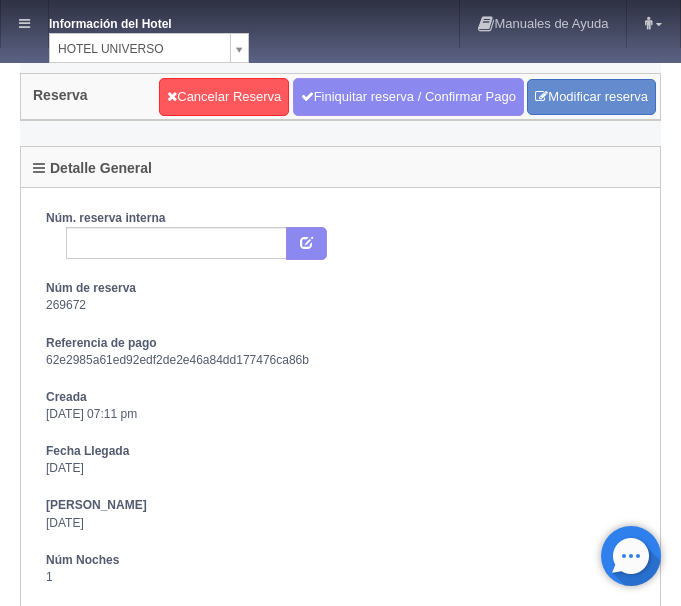 scroll, scrollTop: 0, scrollLeft: 0, axis: both 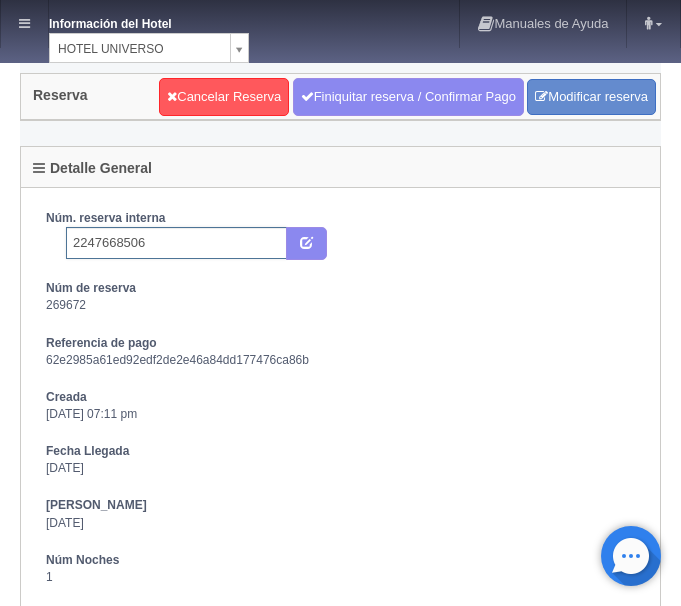click on "2247668506" at bounding box center [176, 243] 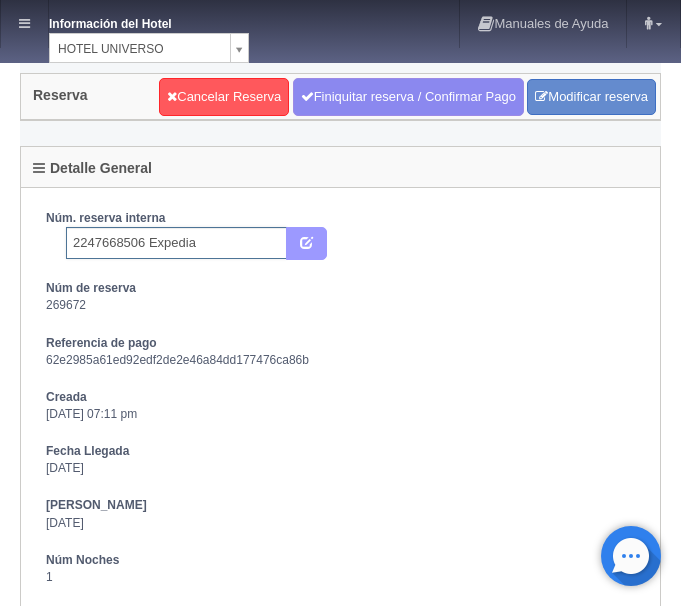 type on "2247668506 Expedia" 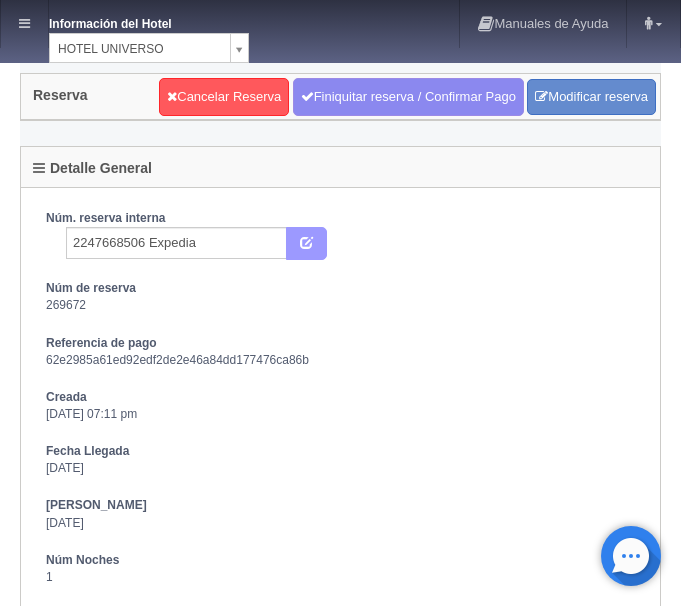 click at bounding box center (306, 244) 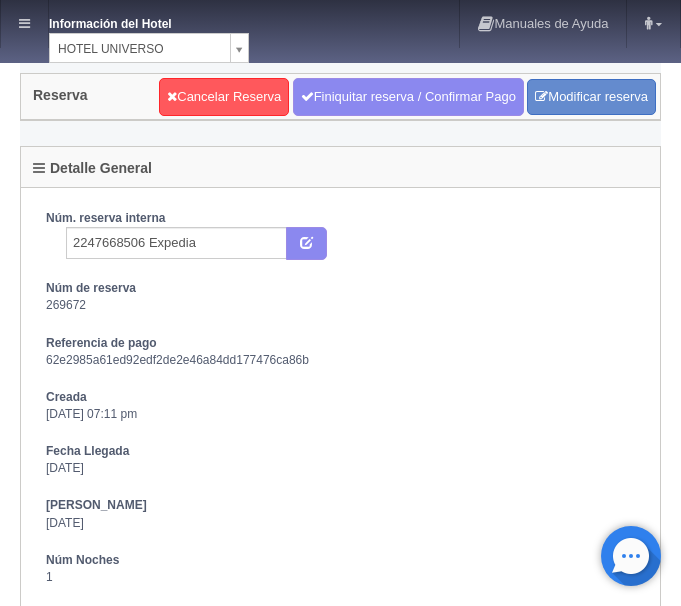 scroll, scrollTop: 0, scrollLeft: 0, axis: both 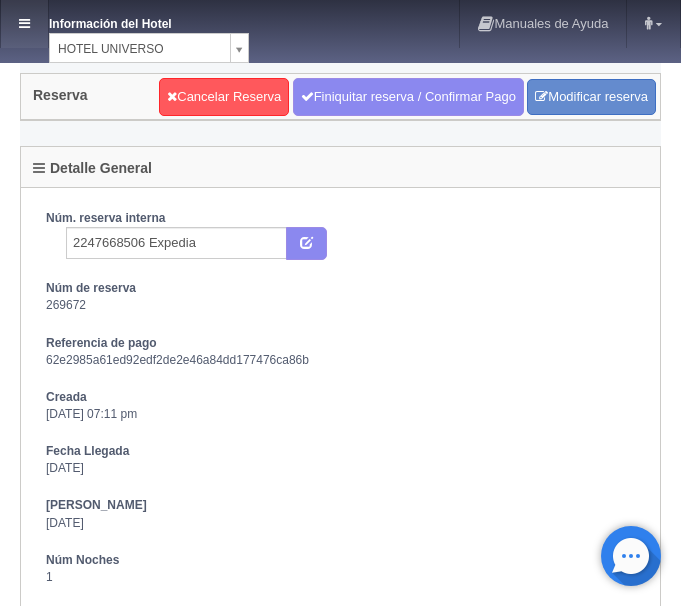click at bounding box center (24, 24) 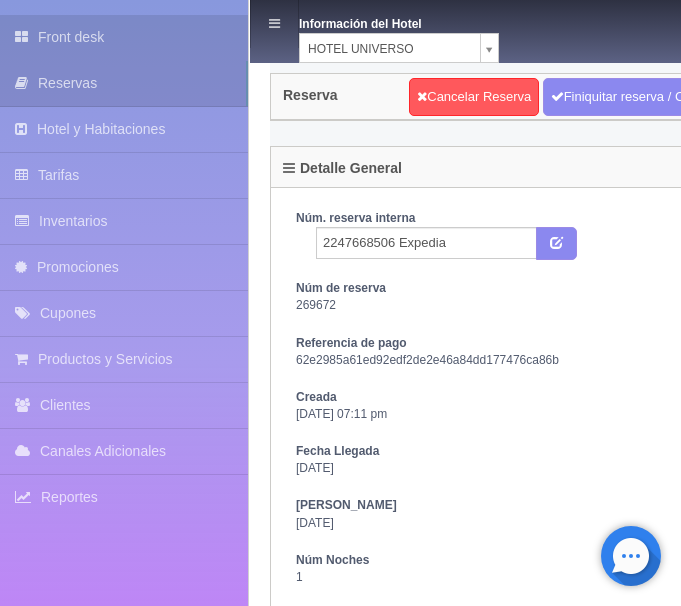 click on "Front desk" at bounding box center (124, 37) 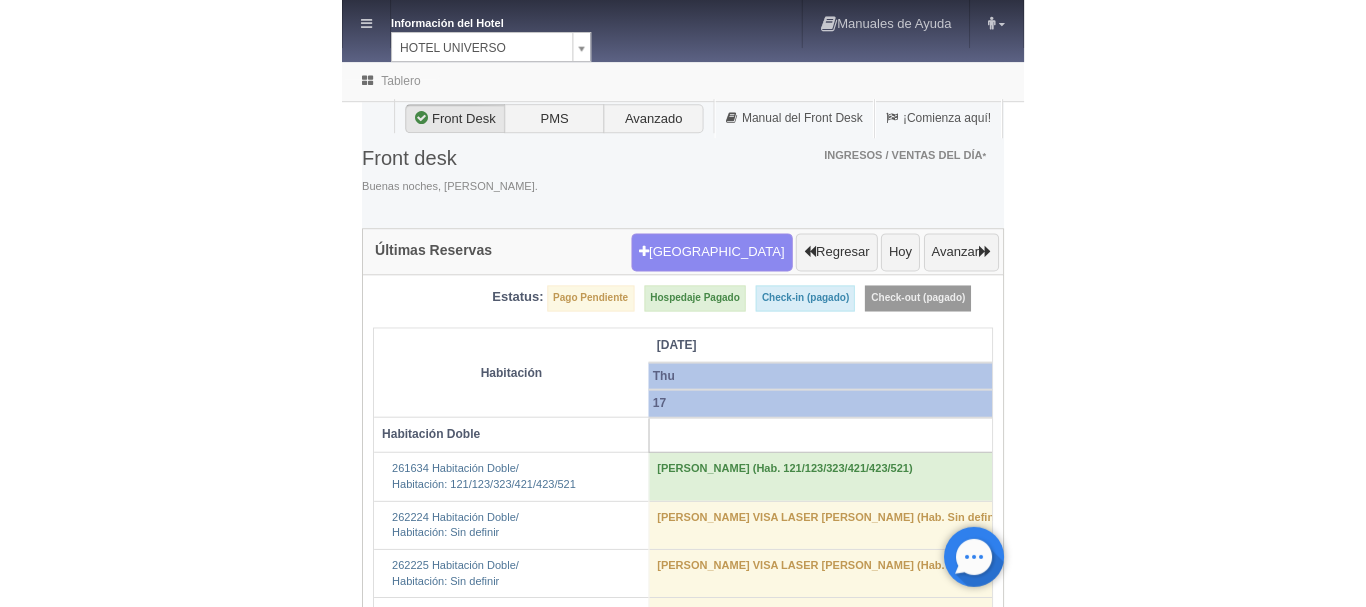scroll, scrollTop: 0, scrollLeft: 0, axis: both 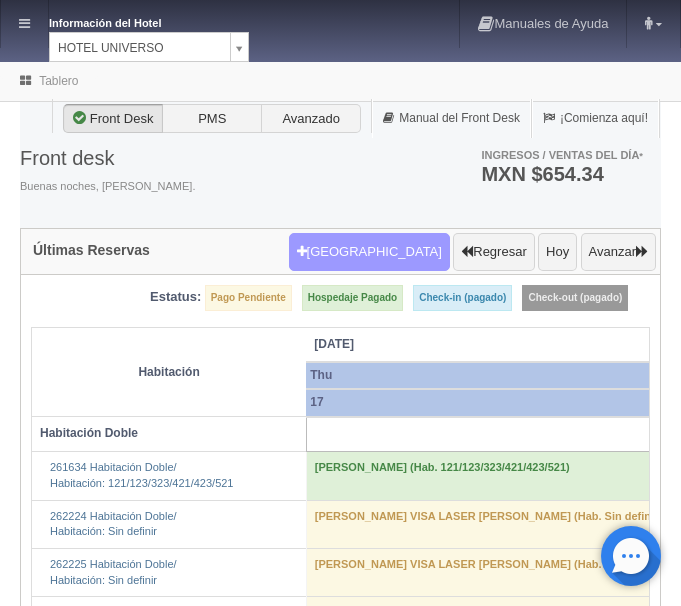 click on "Nueva Reserva" at bounding box center [369, 252] 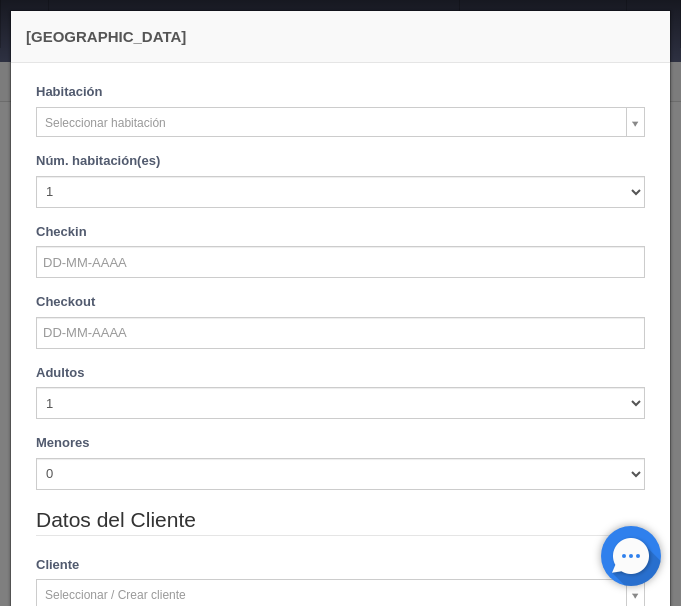checkbox on "false" 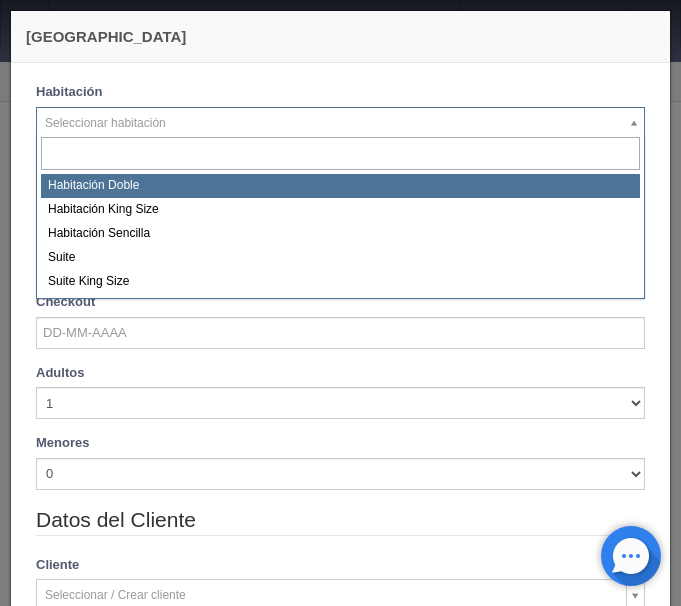click on "Información del Hotel
[GEOGRAPHIC_DATA][PERSON_NAME]
Manuales de Ayuda
Actualizaciones recientes
[PERSON_NAME]
Mi Perfil
Salir / Log Out
Procesando...
Front desk
Reservas
Hotel y Habitaciones
Tarifas
Inventarios
Promociones
Cupones
Productos y Servicios" at bounding box center (340, 3538) 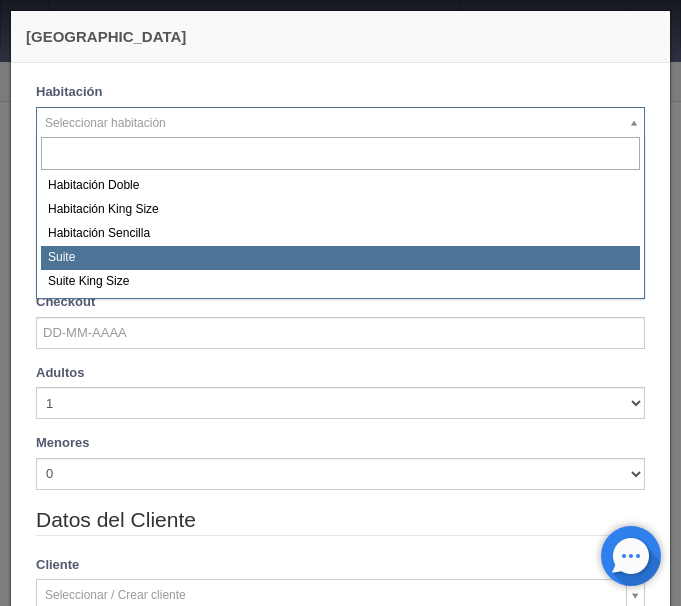 select on "584" 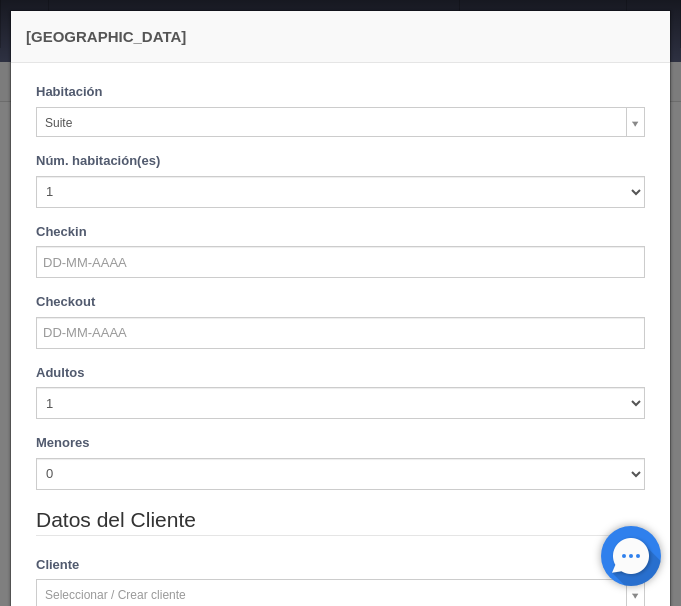 checkbox on "false" 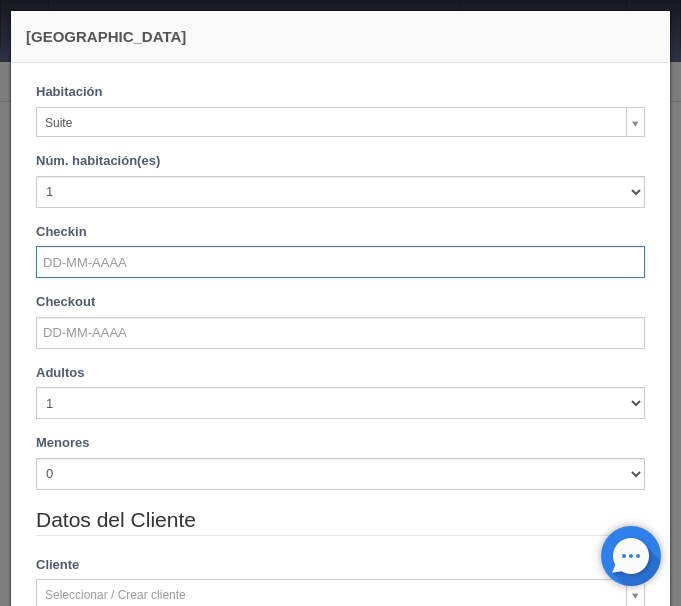 click at bounding box center (340, 262) 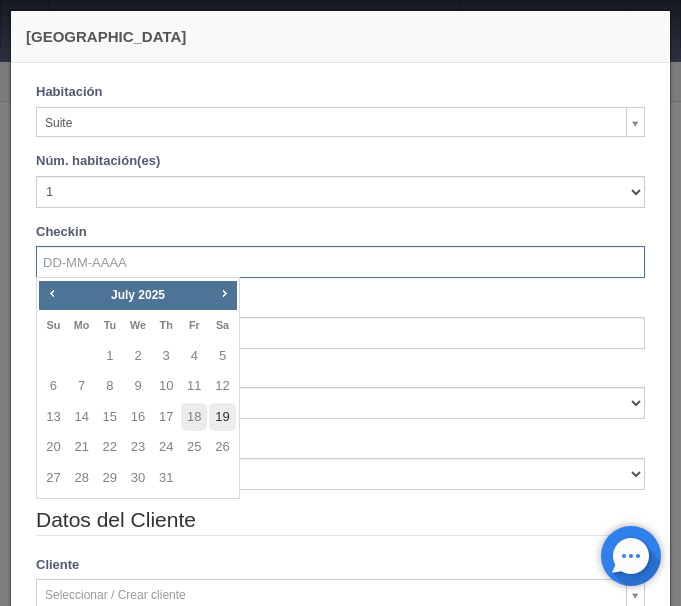 click on "19" at bounding box center [222, 417] 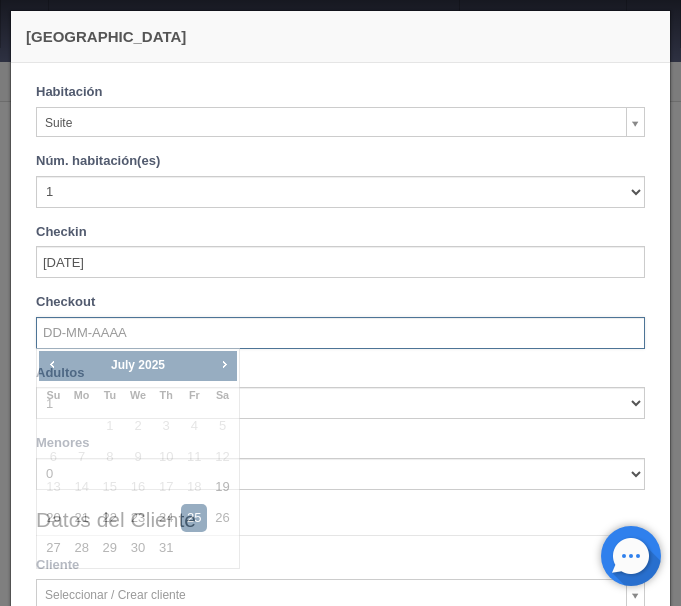 click at bounding box center (340, 333) 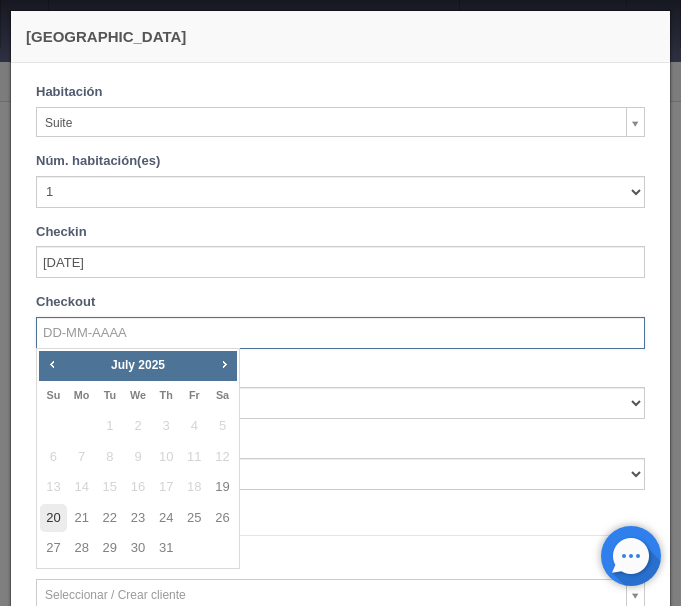 click on "20" at bounding box center [53, 518] 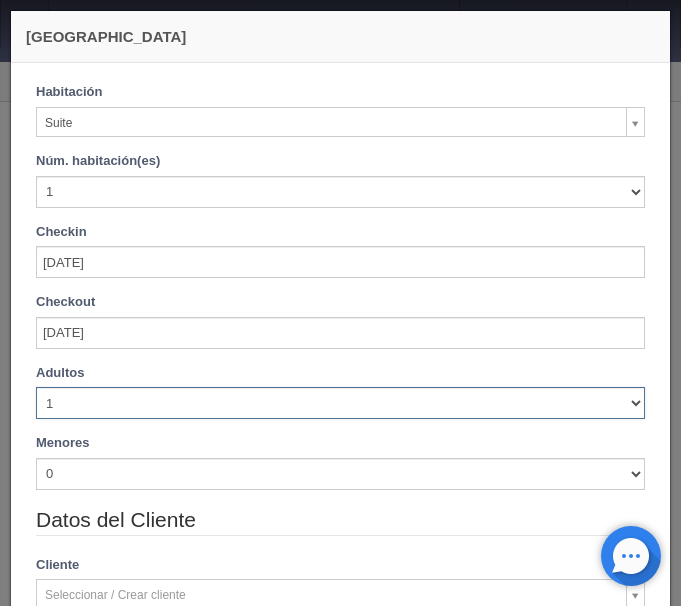 click on "1
2
3
4
5
6
7
8
9
10" at bounding box center [340, 403] 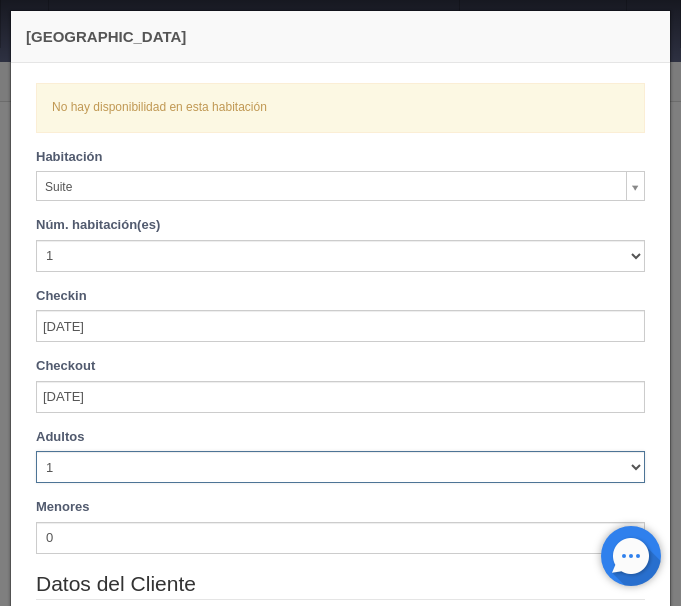 select on "2" 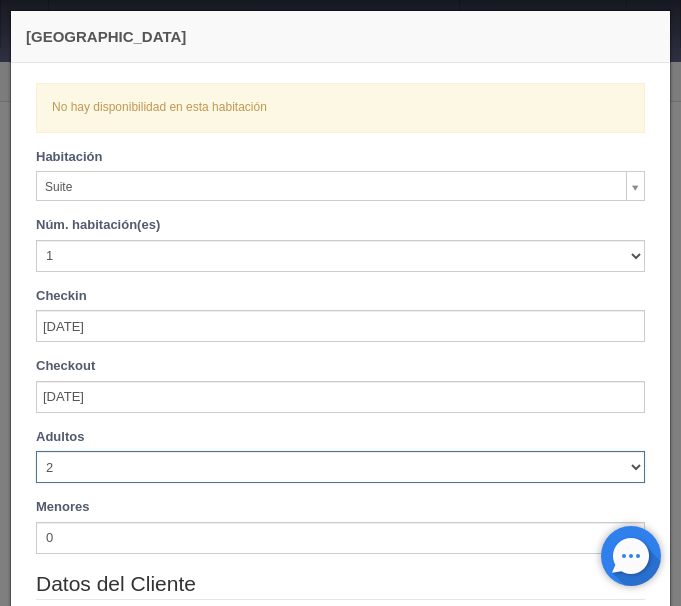 click on "2" at bounding box center [0, 0] 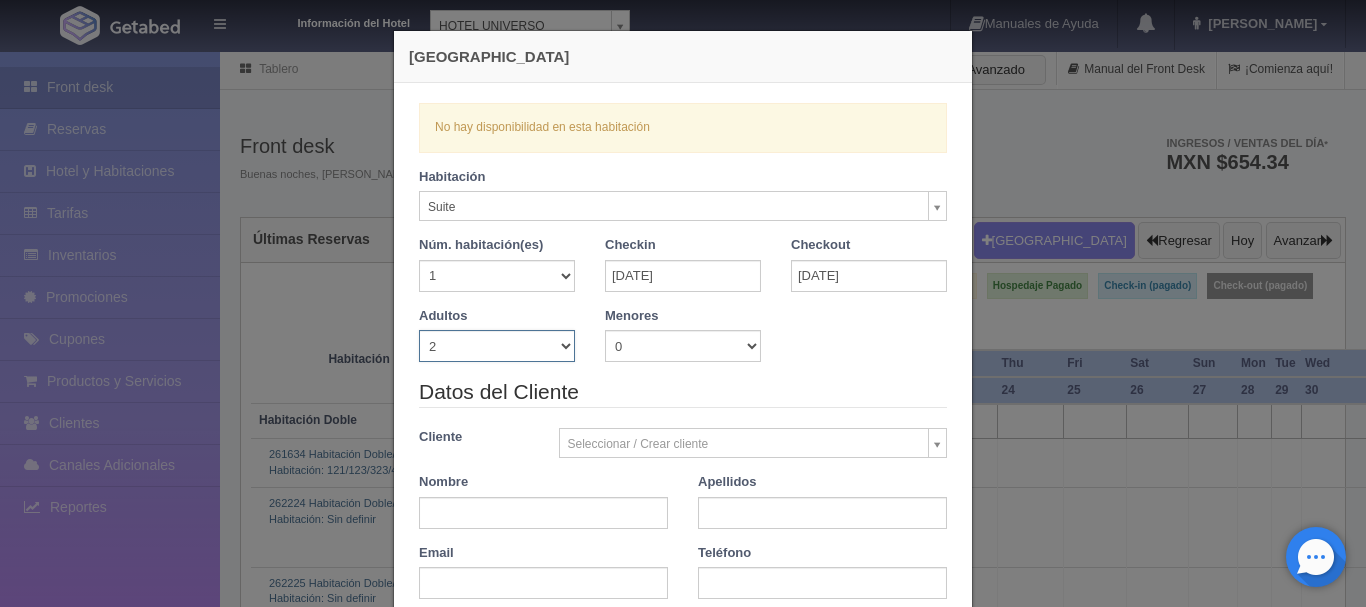 click on "Nueva Reserva
Verficando disponibilidad
No hay disponibilidad en esta habitación
Habitación
Suite
Habitación Doble
Habitación King Size
Habitación Sencilla
Suite
Suite King Size
Núm. habitación(es)
1
2
3
4
5
6
7
8
9
10
11
12
13
14
15
16
17
18
19
20
Checkin
19-07-2025
Checkout
20-07-2025
Adultos
1
2
3
4
5
6
7
8
9
10
Menores
0
1
2
3
4
5
6
7
8
9
10
0
1" at bounding box center [683, 303] 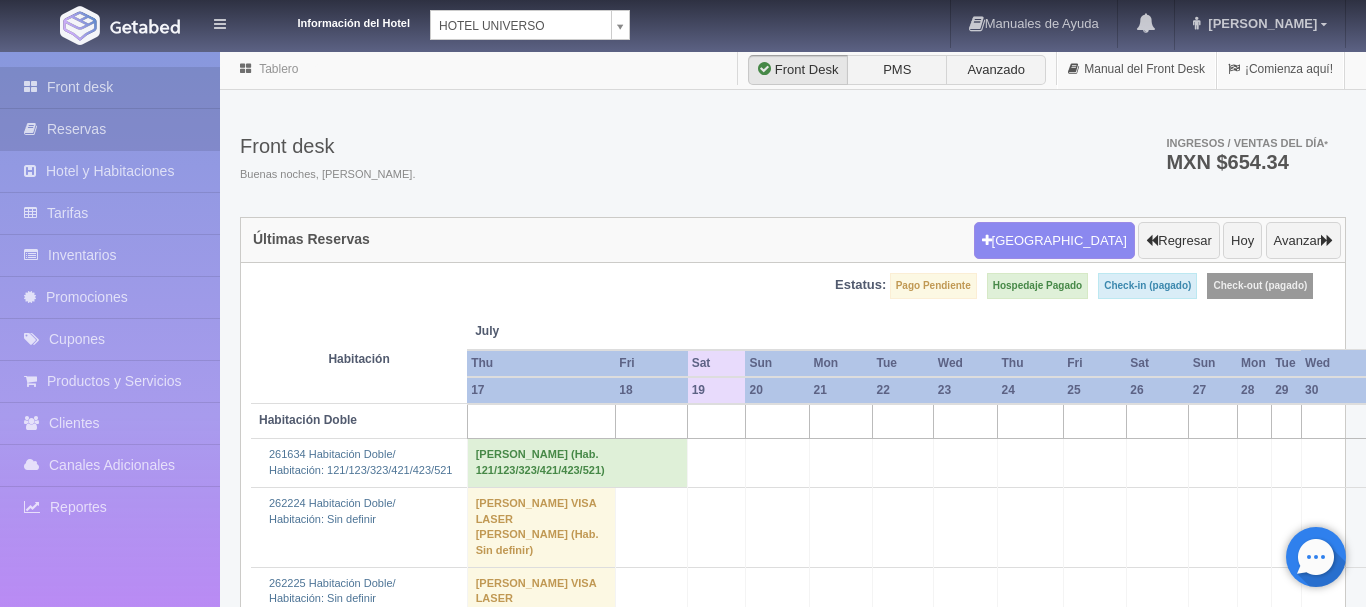 click on "Reservas" at bounding box center [110, 129] 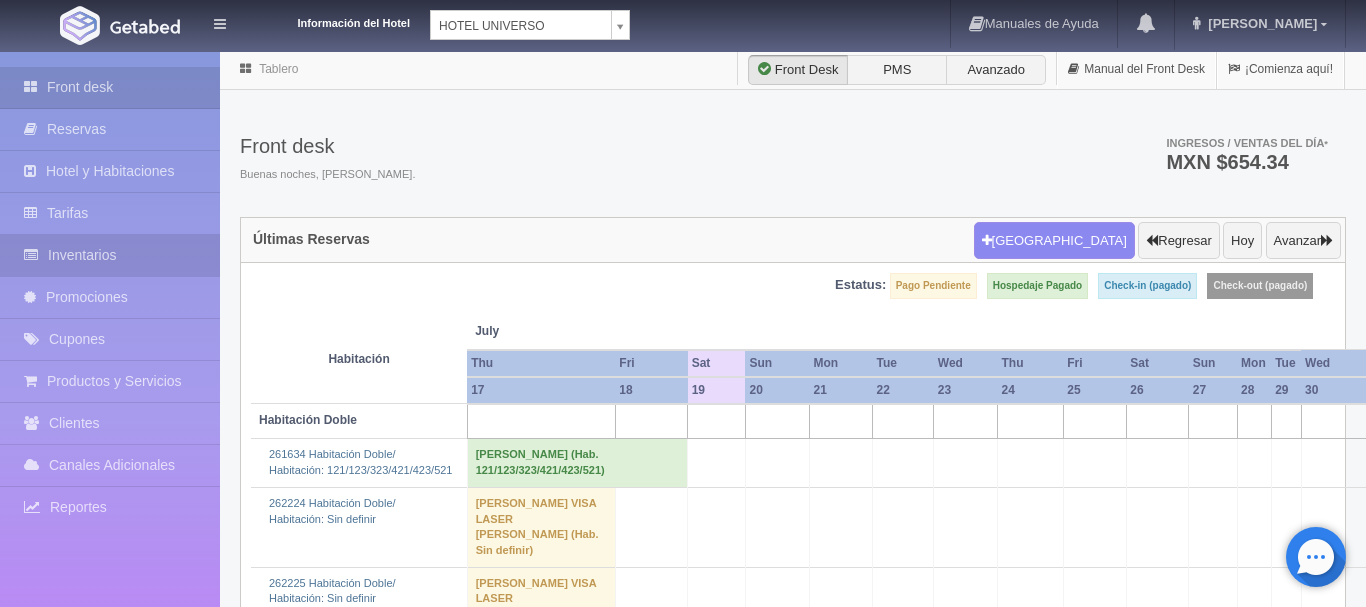 click on "Inventarios" at bounding box center (110, 255) 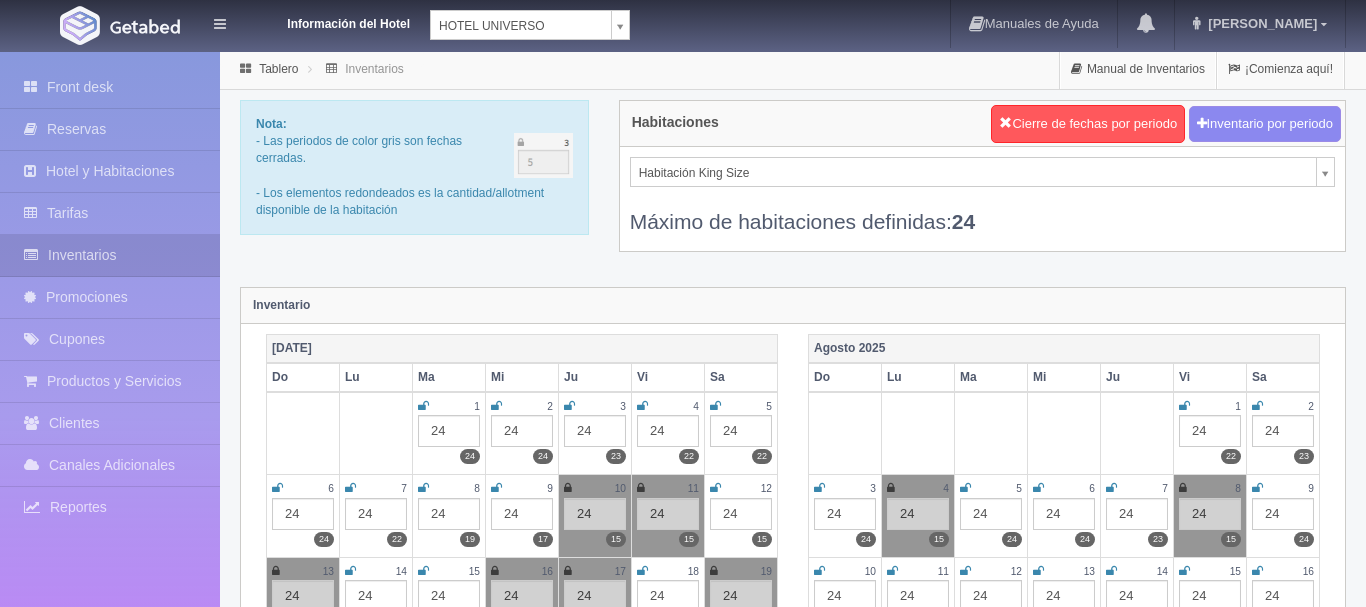 scroll, scrollTop: 0, scrollLeft: 0, axis: both 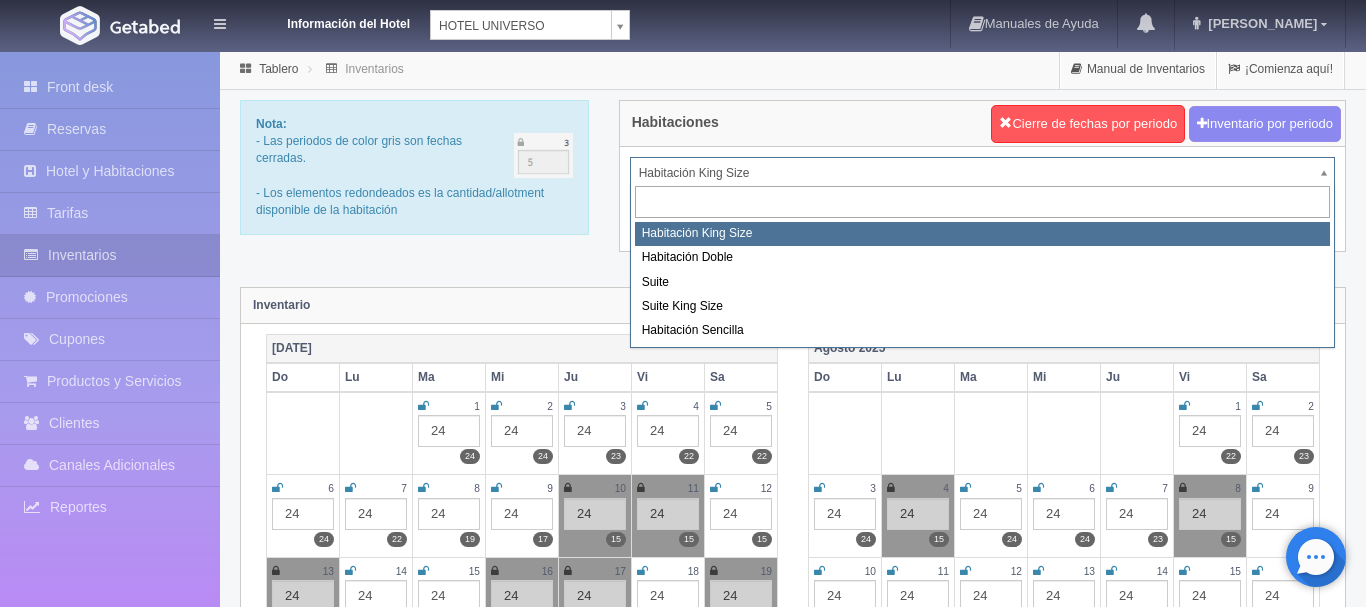 click on "Información del Hotel
[GEOGRAPHIC_DATA][PERSON_NAME]
Manuales de Ayuda
Actualizaciones recientes
[PERSON_NAME]
Mi Perfil
Salir / Log Out
Procesando...
Front desk
Reservas
Hotel y Habitaciones
Tarifas
Inventarios
Promociones
Cupones
Productos y Servicios" at bounding box center [683, 1776] 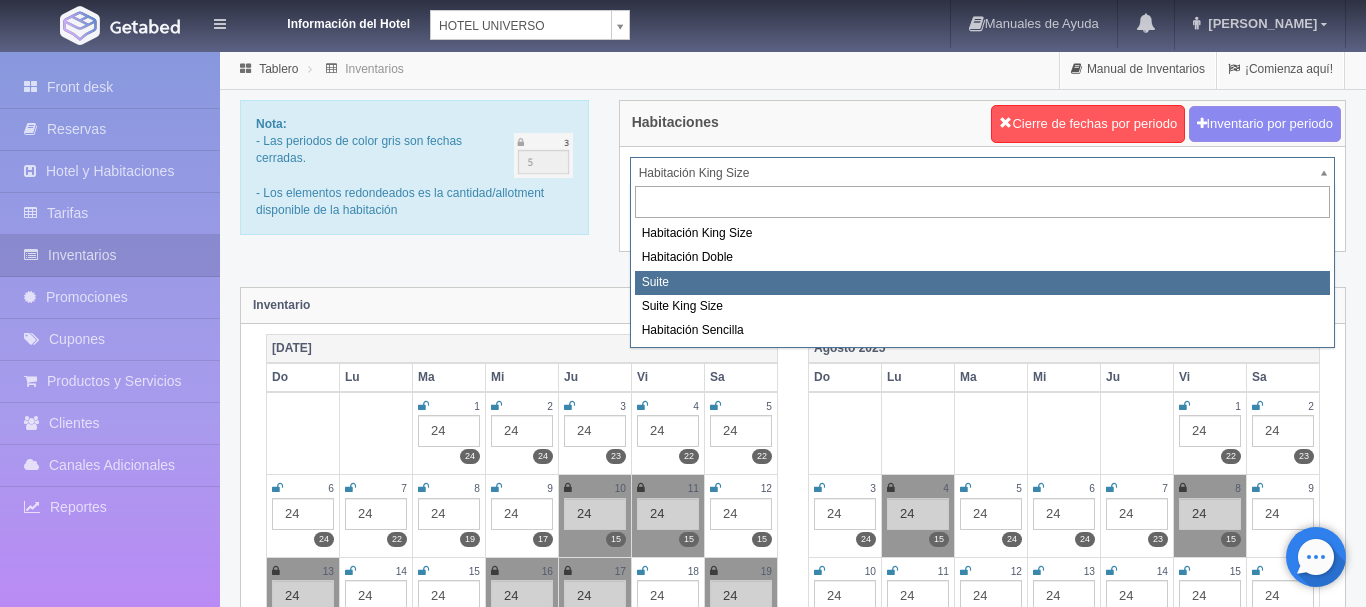 select on "584" 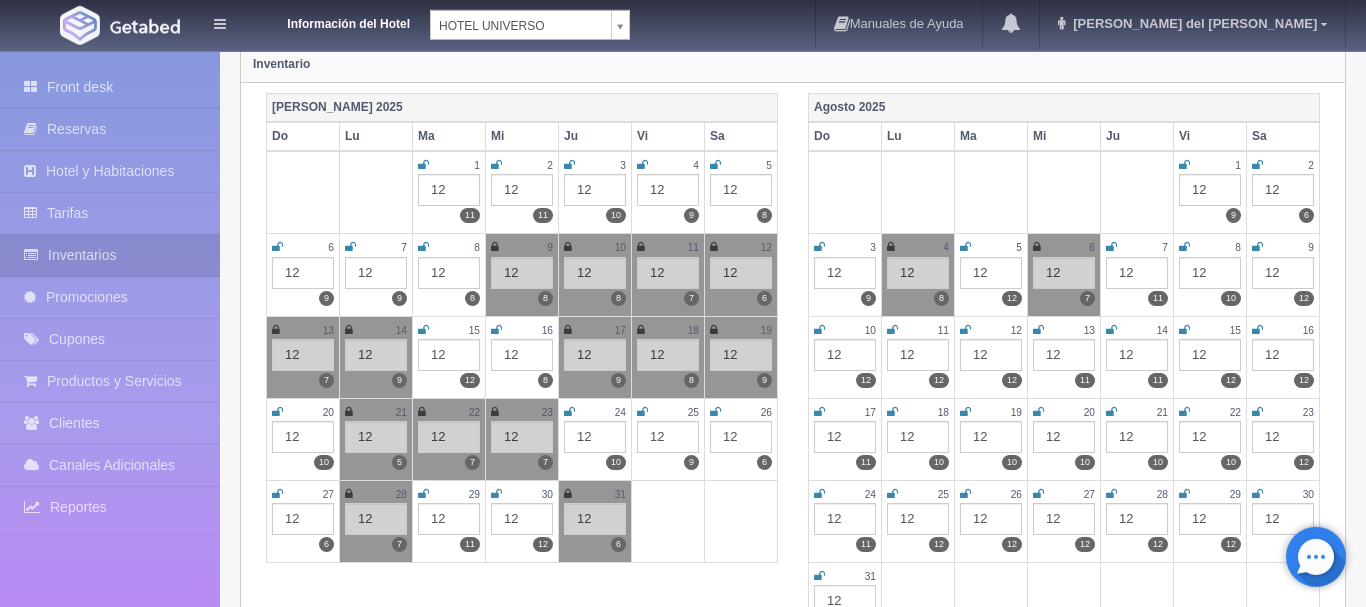 scroll, scrollTop: 306, scrollLeft: 0, axis: vertical 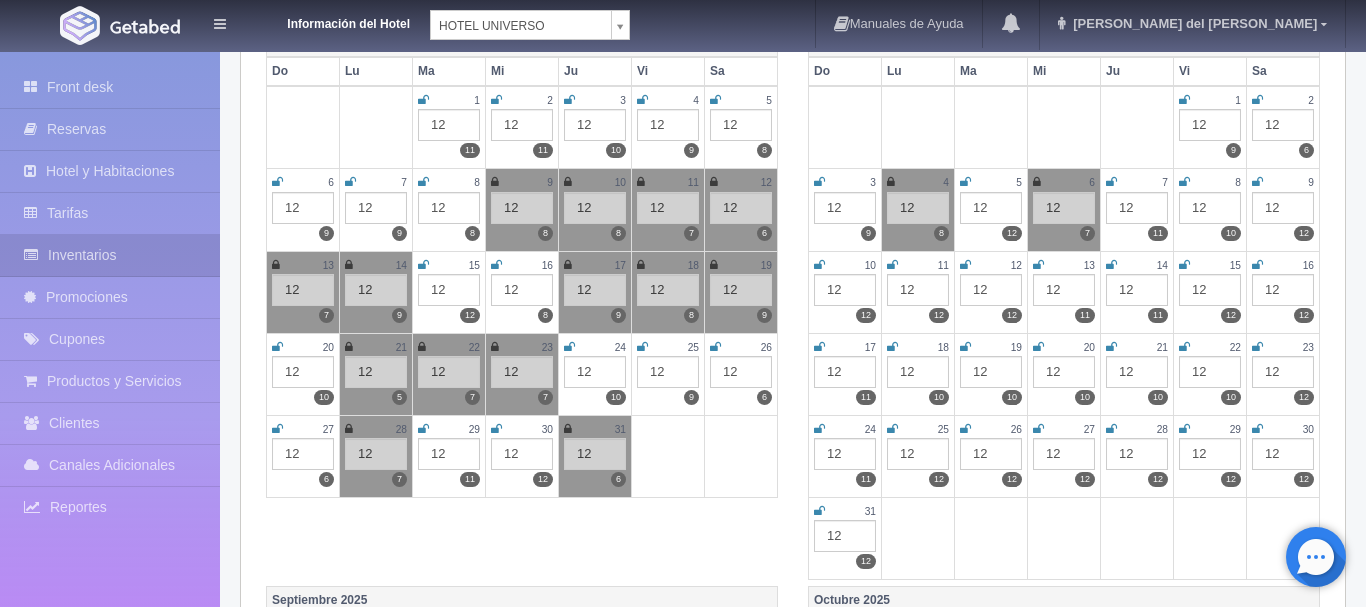 click at bounding box center [714, 265] 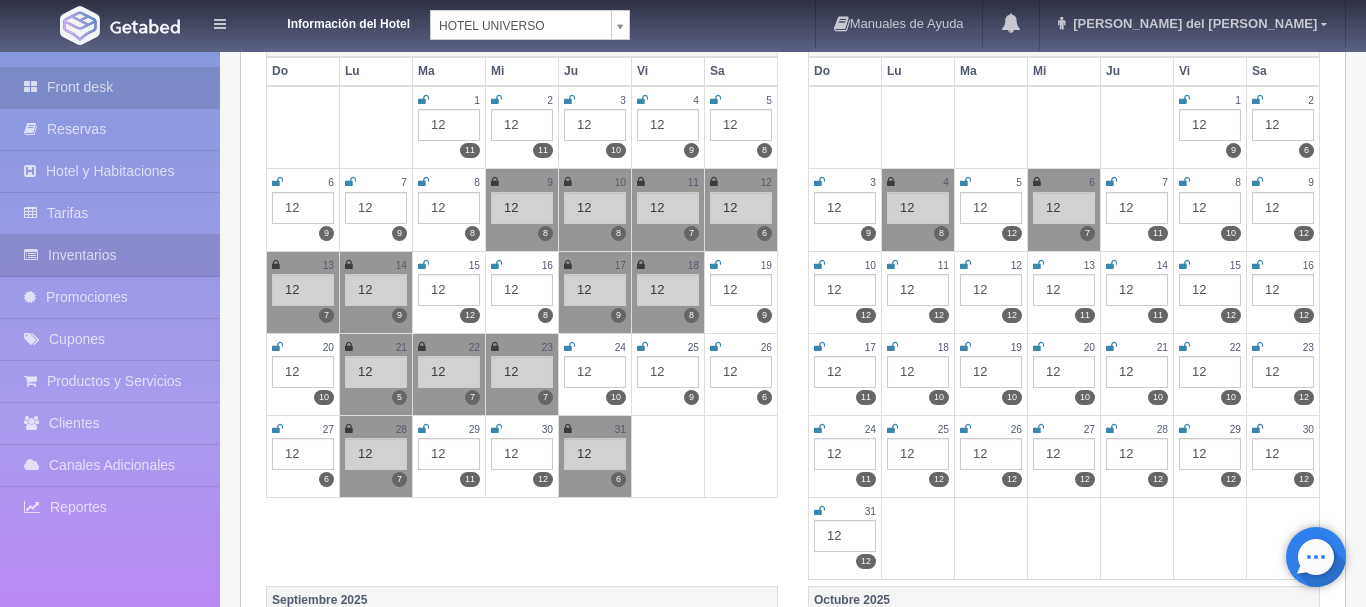 click on "Front desk" at bounding box center [110, 87] 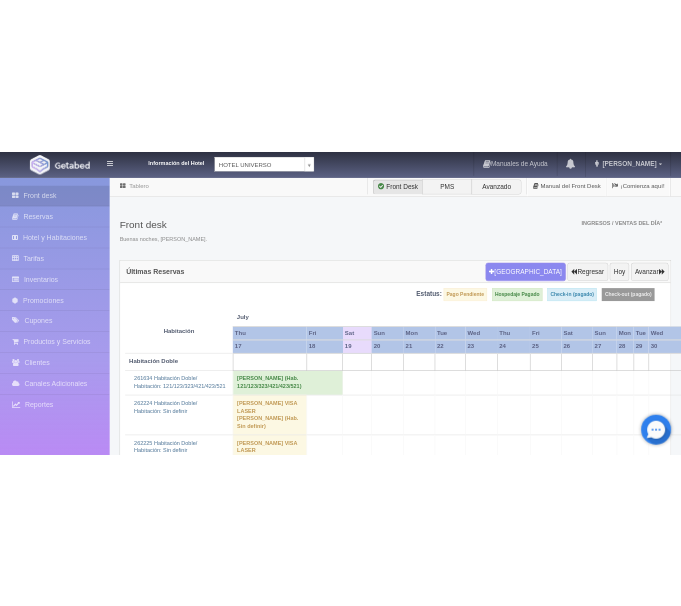 scroll, scrollTop: 0, scrollLeft: 0, axis: both 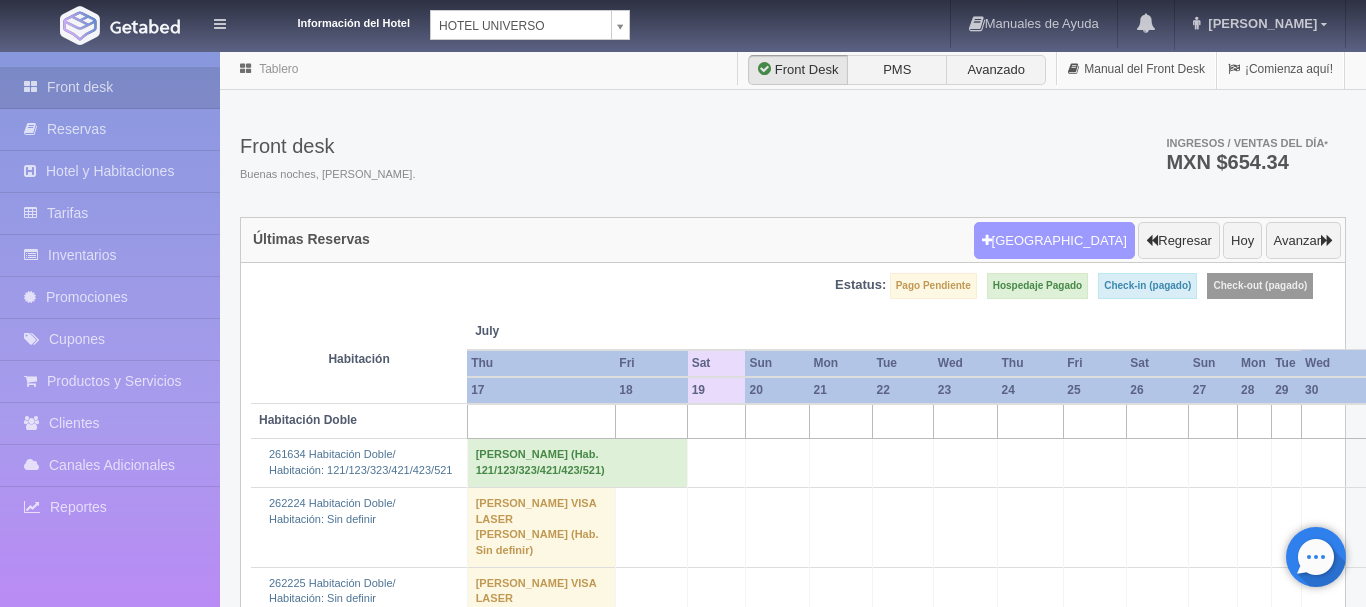 click on "[GEOGRAPHIC_DATA]" at bounding box center [1054, 241] 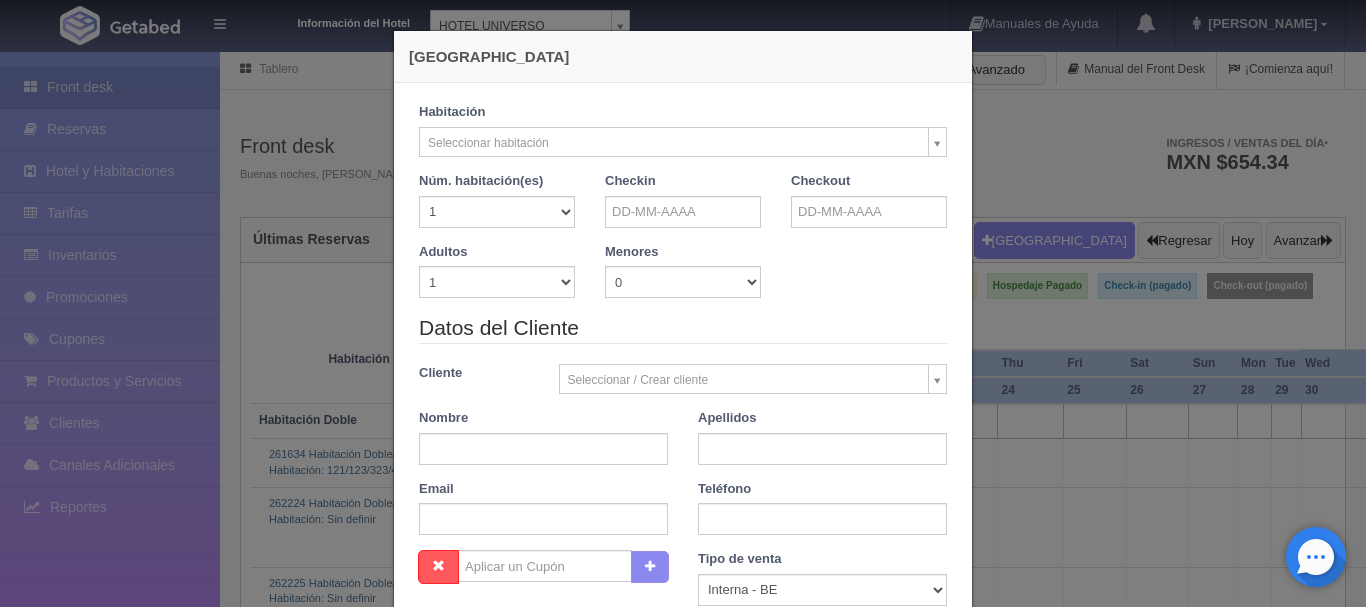 checkbox on "false" 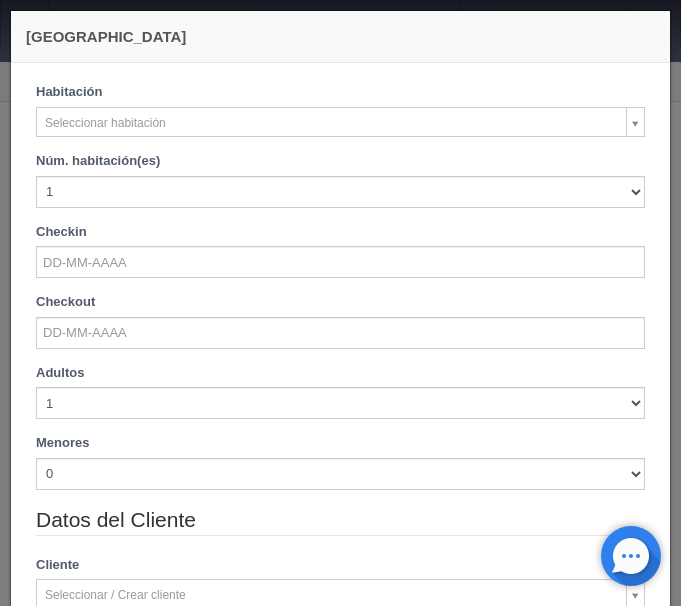 click on "Información del Hotel
[GEOGRAPHIC_DATA][PERSON_NAME]
Manuales de Ayuda
Actualizaciones recientes
[PERSON_NAME]
Mi Perfil
Salir / Log Out
Procesando...
Front desk
Reservas
Hotel y Habitaciones
Tarifas
Inventarios
Promociones
Cupones
Productos y Servicios" at bounding box center (340, 3538) 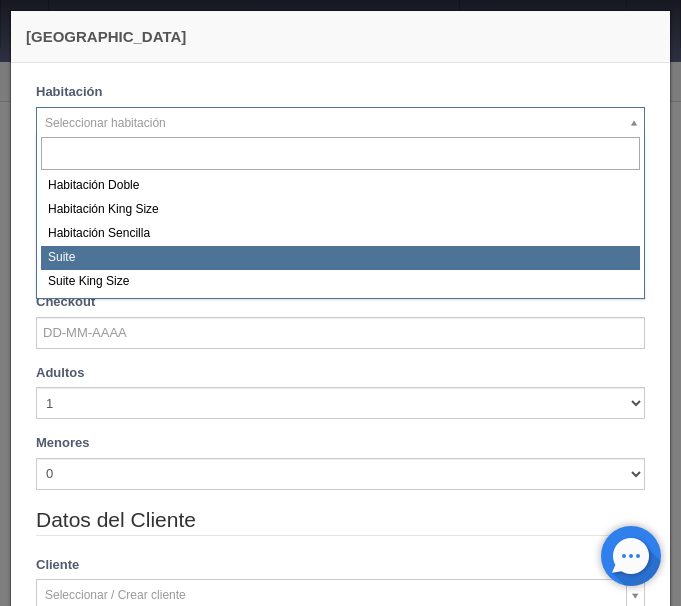 select on "584" 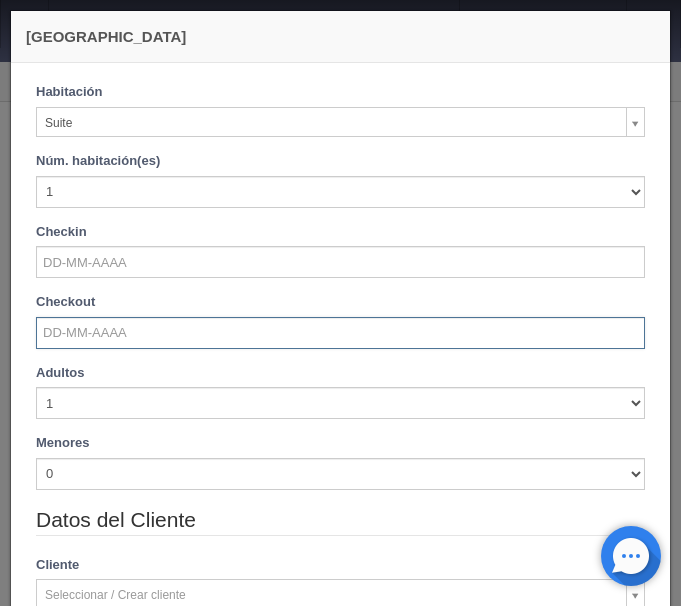 click at bounding box center (340, 333) 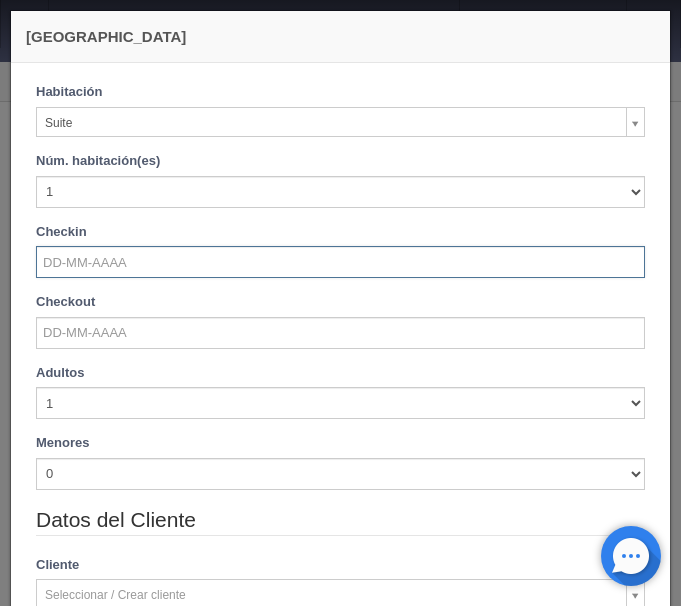 click at bounding box center [340, 262] 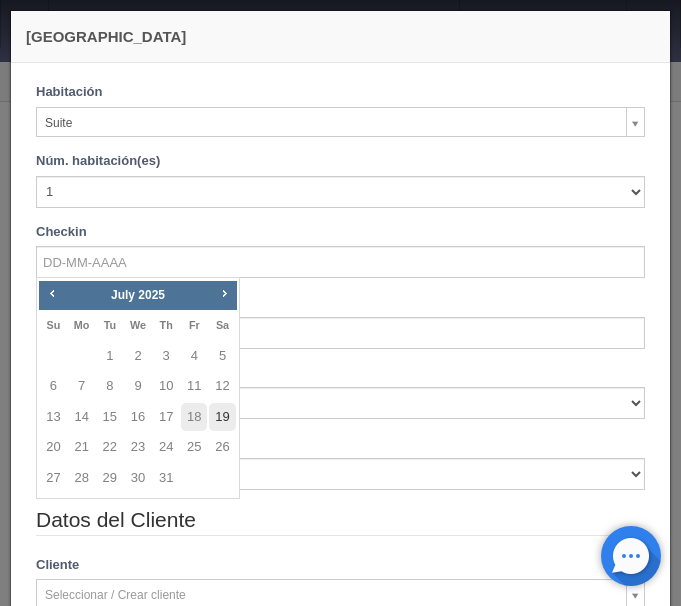 click on "19" at bounding box center [222, 417] 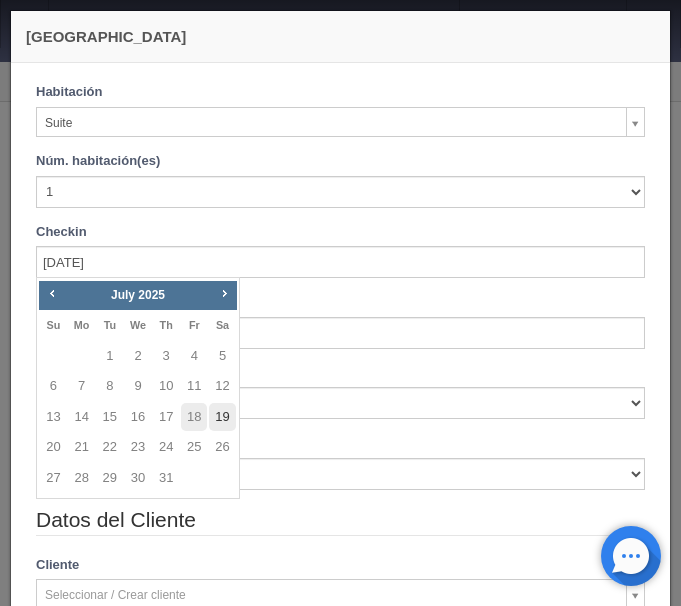 checkbox on "false" 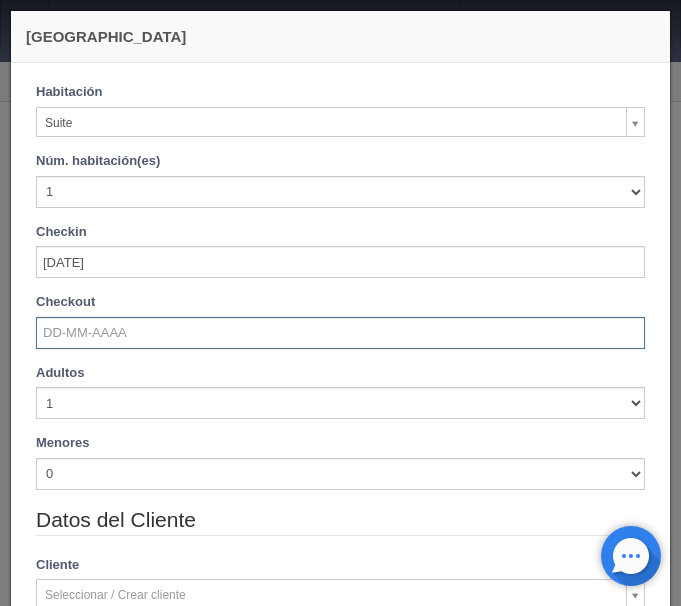 click at bounding box center (340, 333) 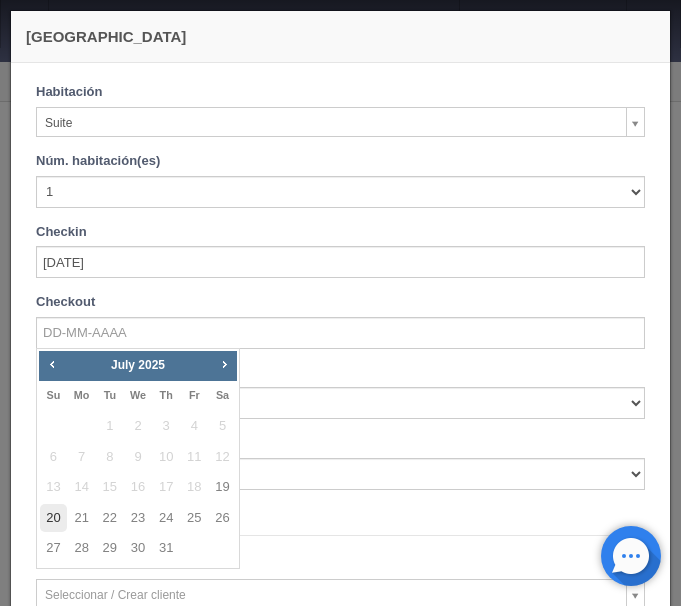 click on "20" at bounding box center [53, 518] 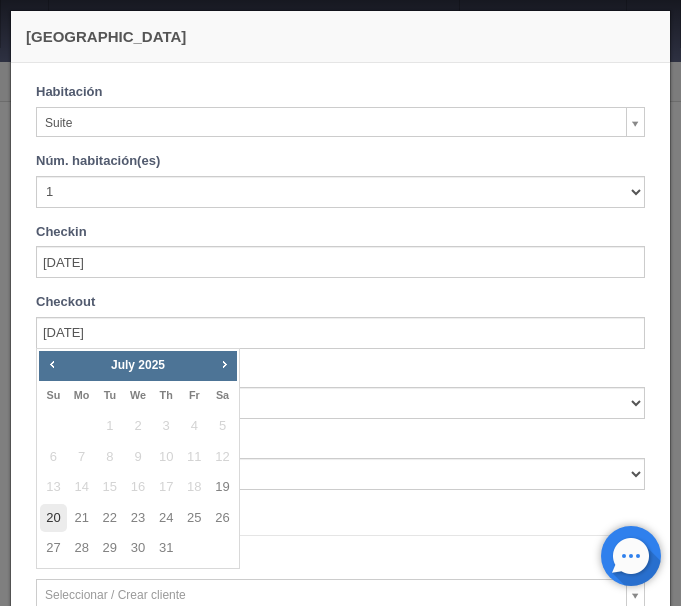 checkbox on "false" 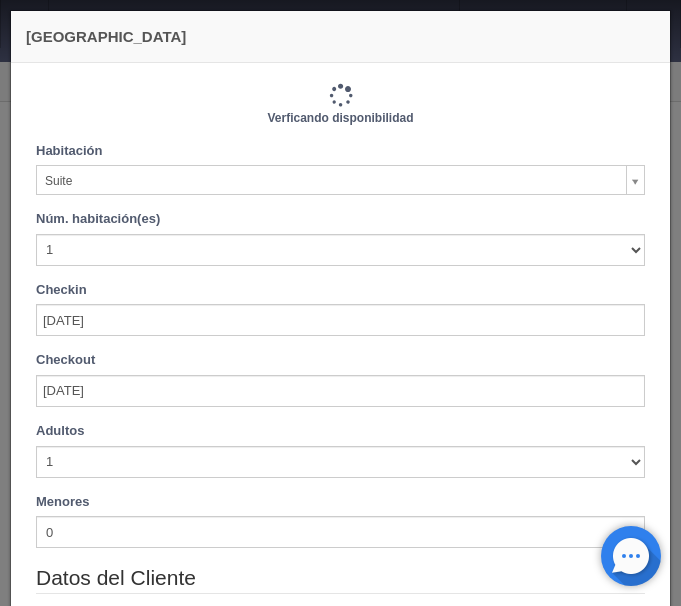 type on "1130.00" 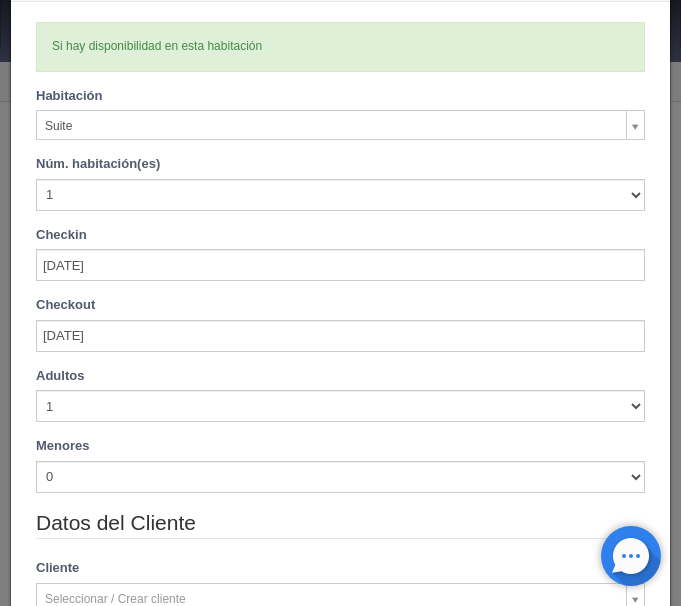 scroll, scrollTop: 84, scrollLeft: 0, axis: vertical 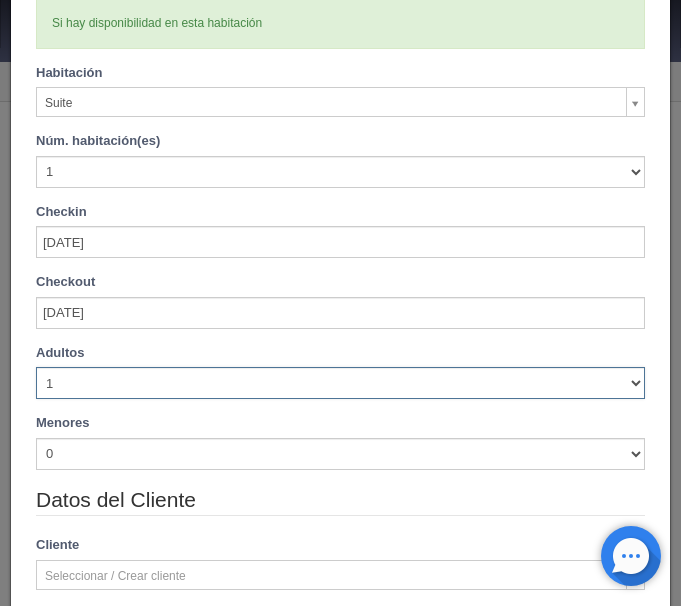 click on "1
2
3
4
5
6
7
8
9
10" at bounding box center [340, 383] 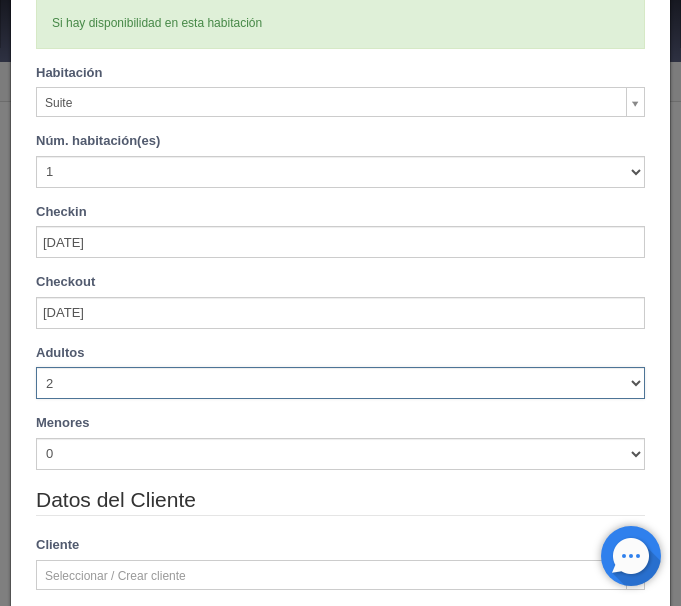 click on "2" at bounding box center (0, 0) 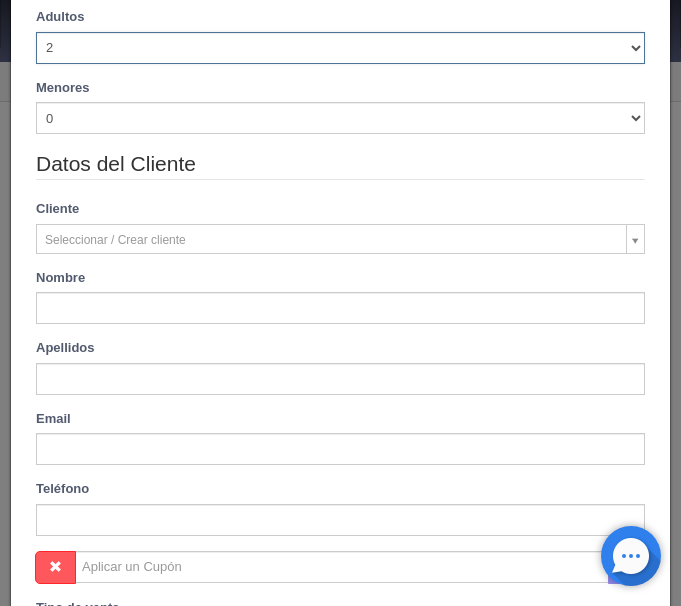 type on "1130.00" 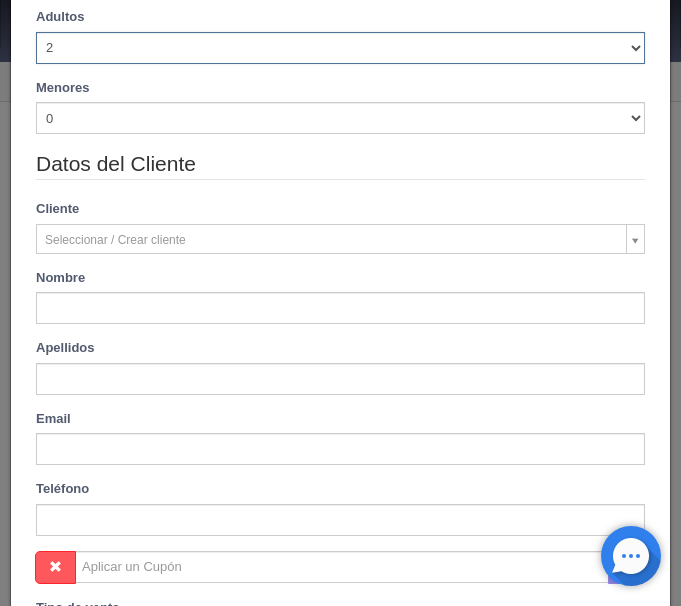 checkbox on "false" 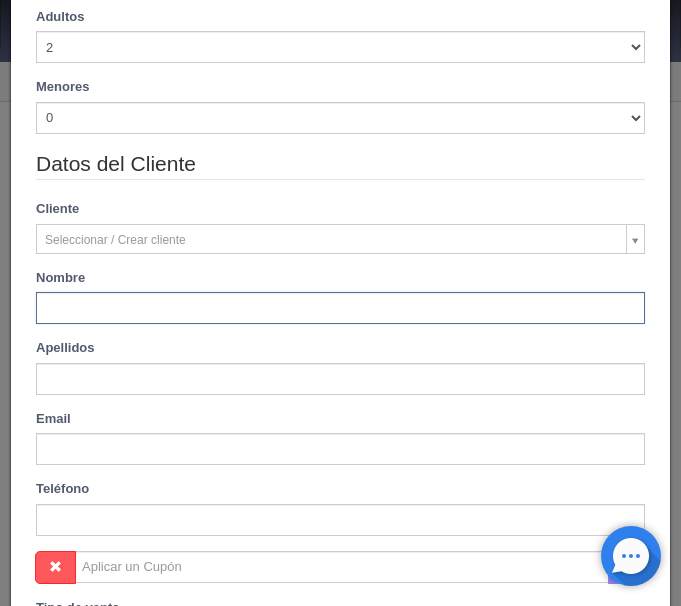 click at bounding box center [340, 308] 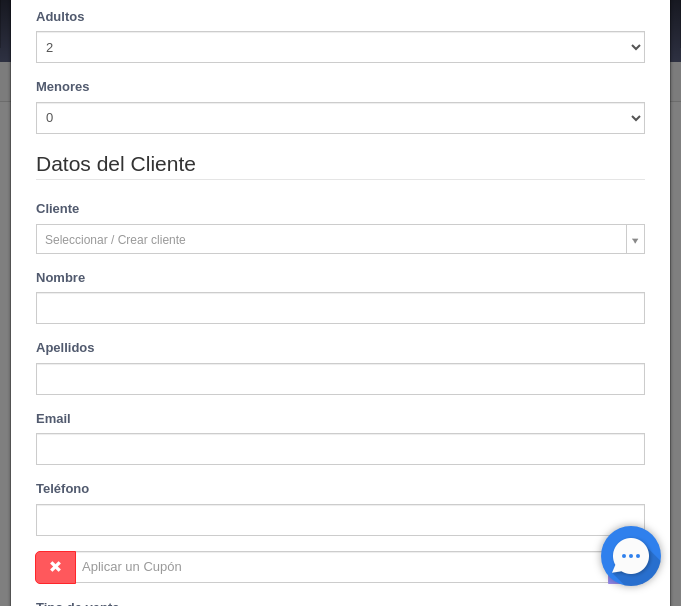 type on "ADOLFO" 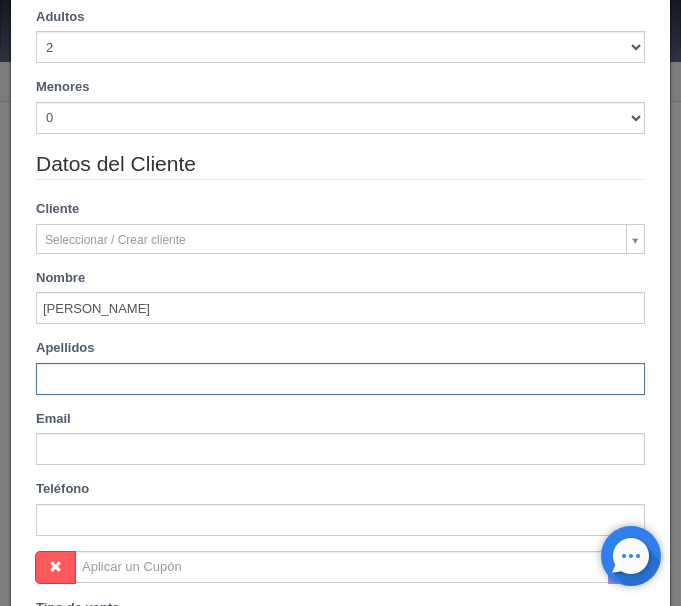 drag, startPoint x: 106, startPoint y: 385, endPoint x: 131, endPoint y: 366, distance: 31.400637 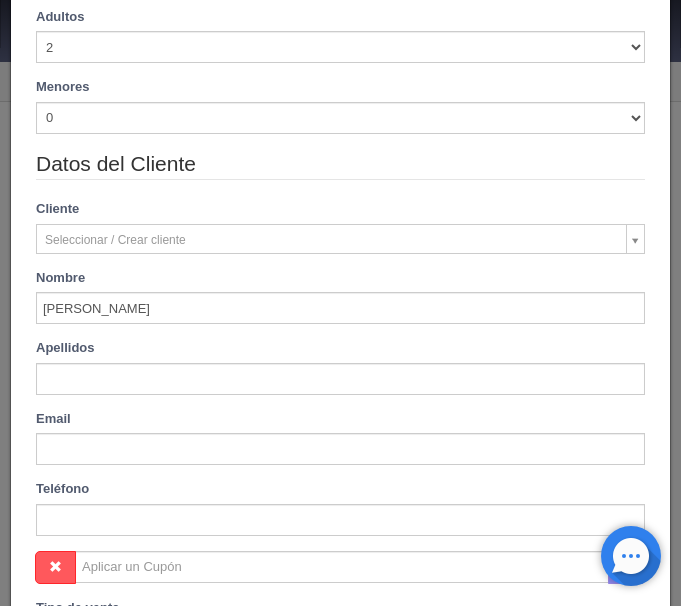 type on "MUÑUZURI VELARDE" 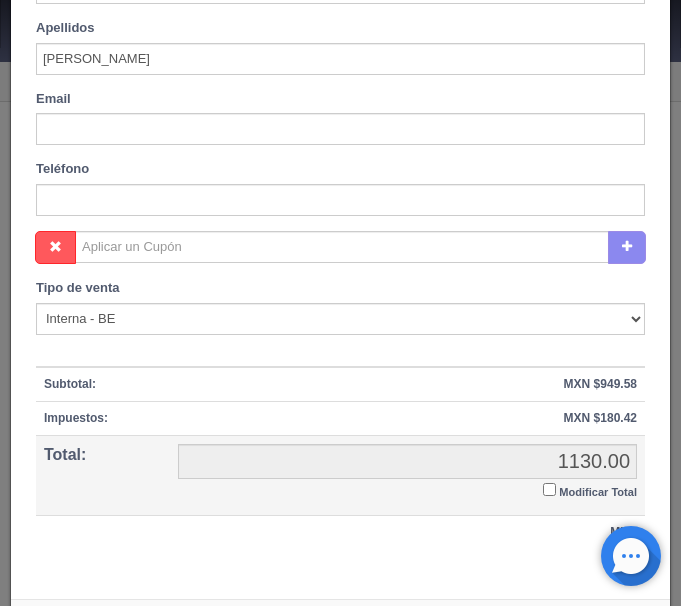 scroll, scrollTop: 815, scrollLeft: 0, axis: vertical 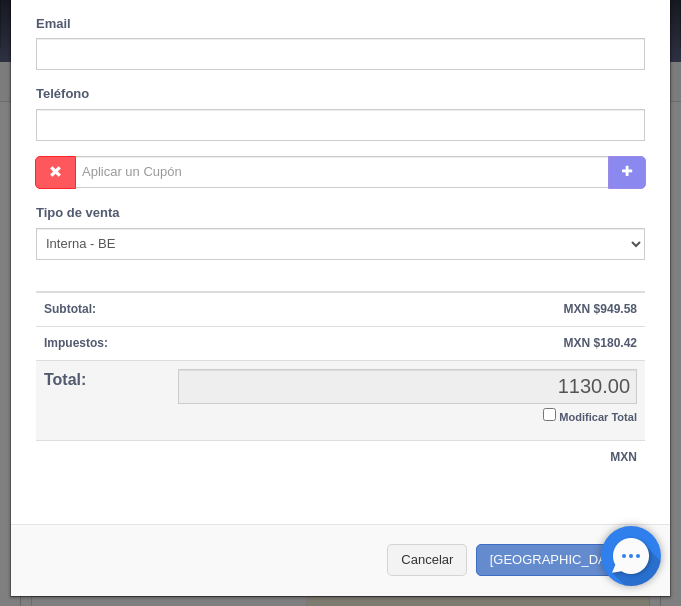 click on "Modificar Total" at bounding box center [549, 414] 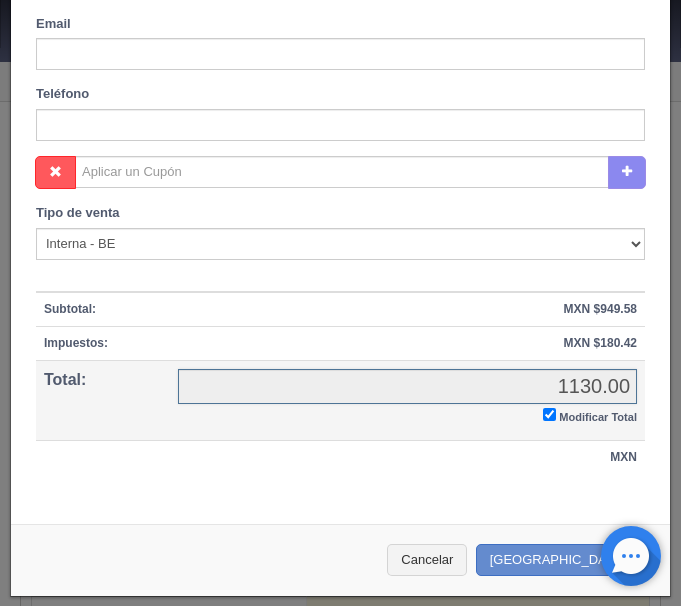 checkbox on "true" 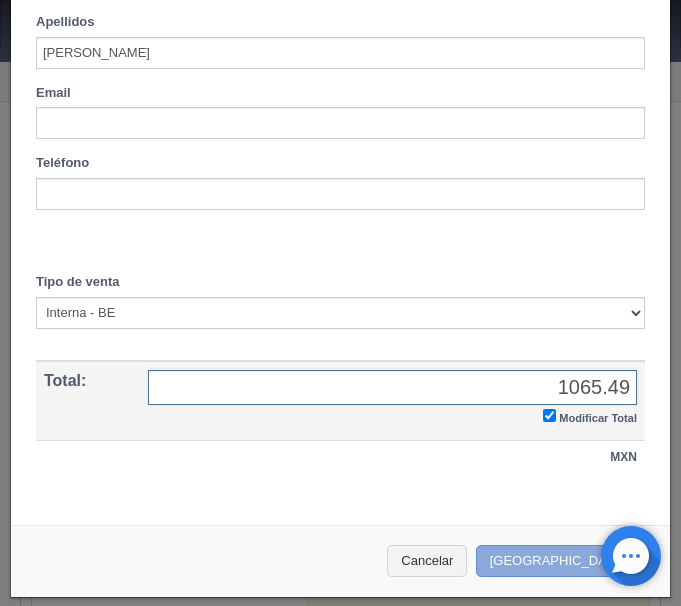 type on "1065.49" 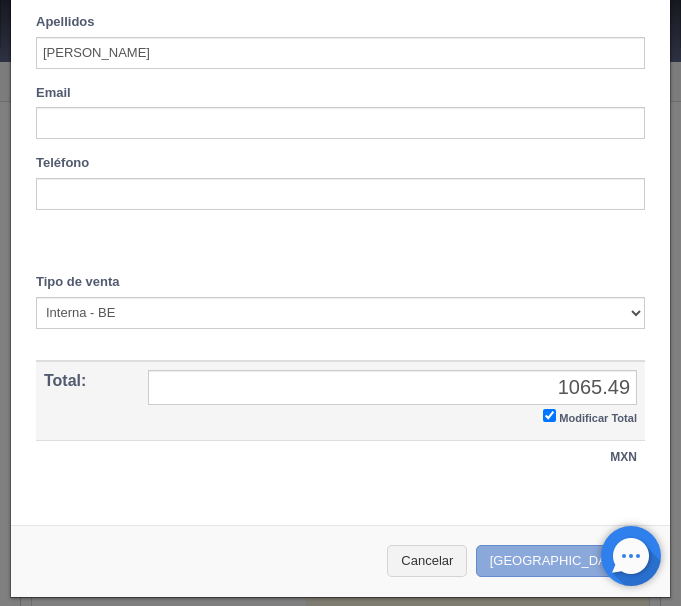 click on "[GEOGRAPHIC_DATA]" at bounding box center [563, 561] 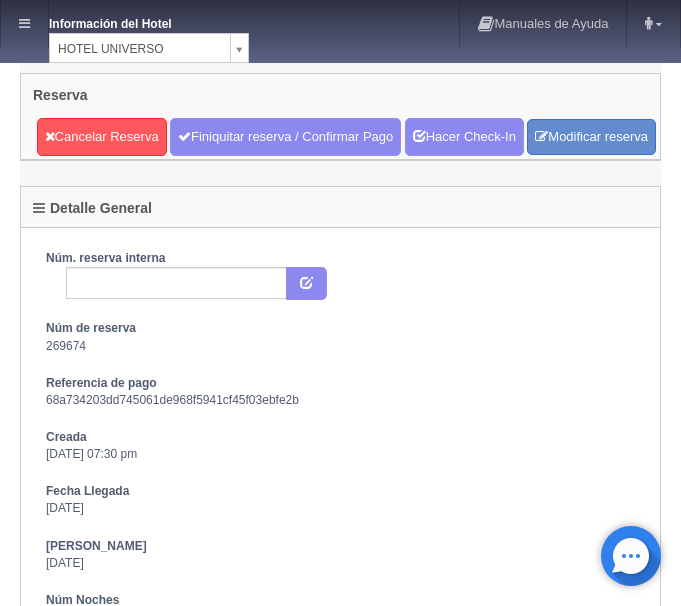 scroll, scrollTop: 0, scrollLeft: 0, axis: both 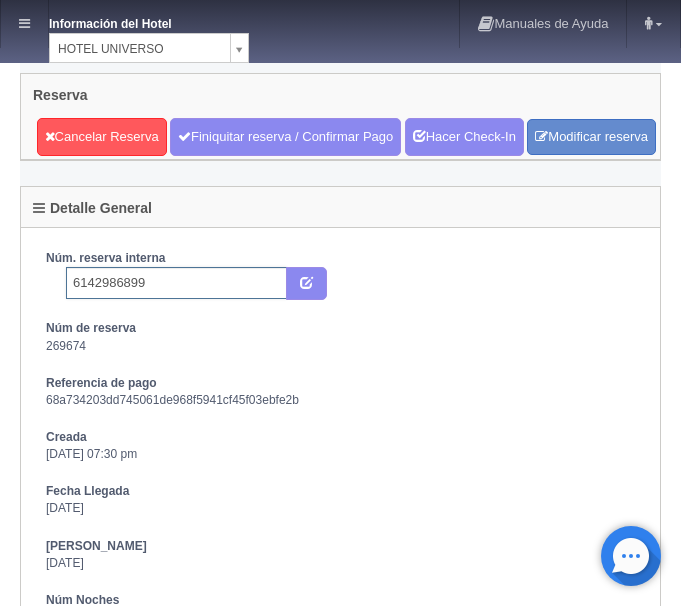 click on "6142986899" at bounding box center (176, 283) 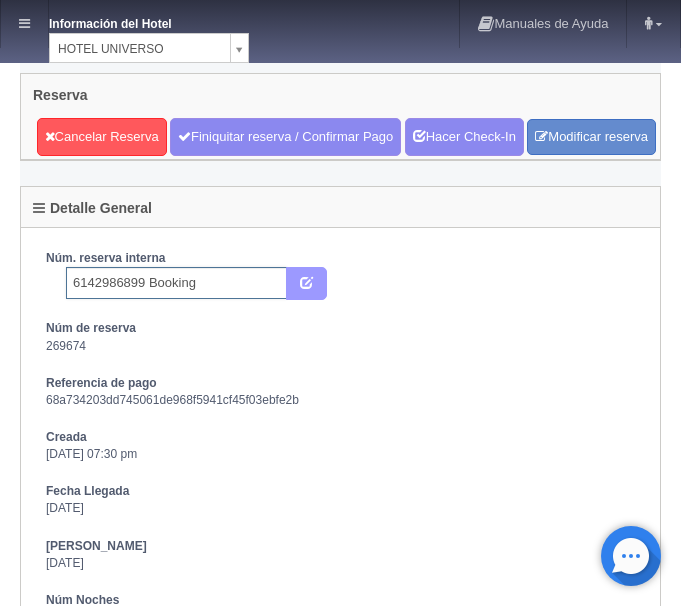 type on "6142986899 Booking" 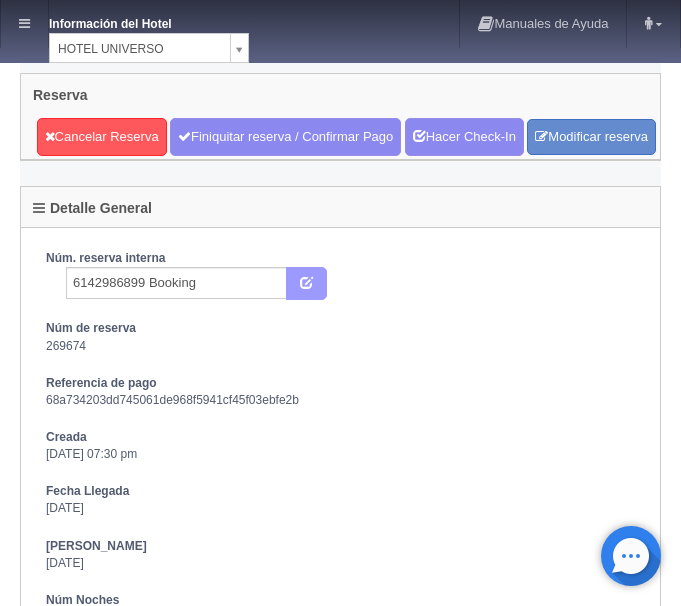 click at bounding box center [306, 284] 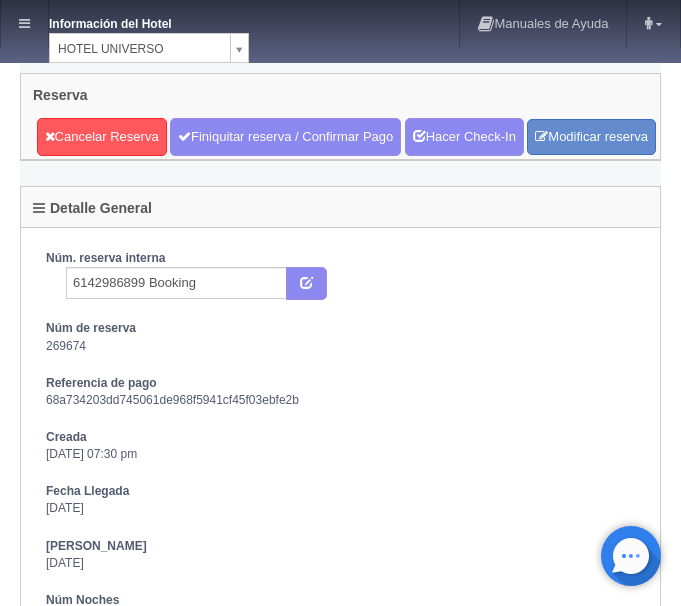 scroll, scrollTop: 0, scrollLeft: 0, axis: both 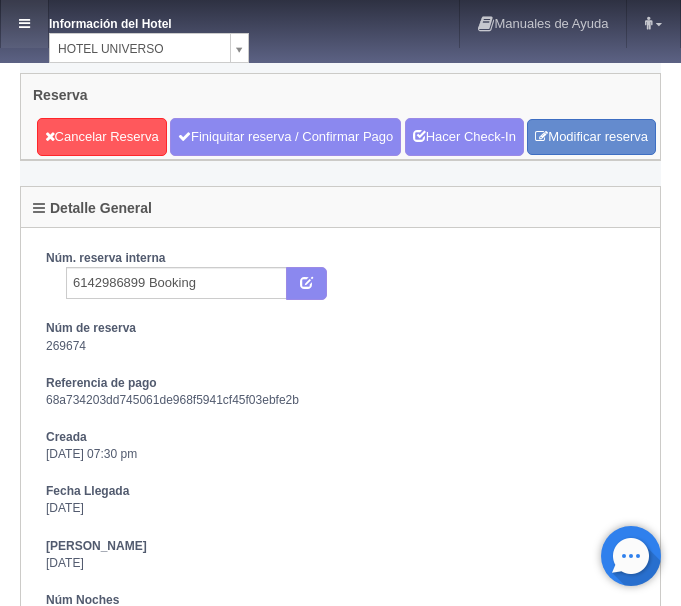 click at bounding box center (24, 24) 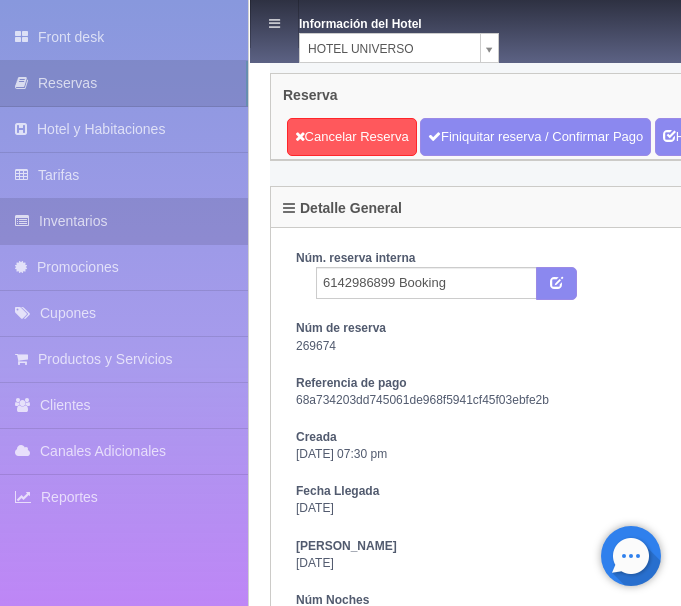 click on "Inventarios" at bounding box center [124, 221] 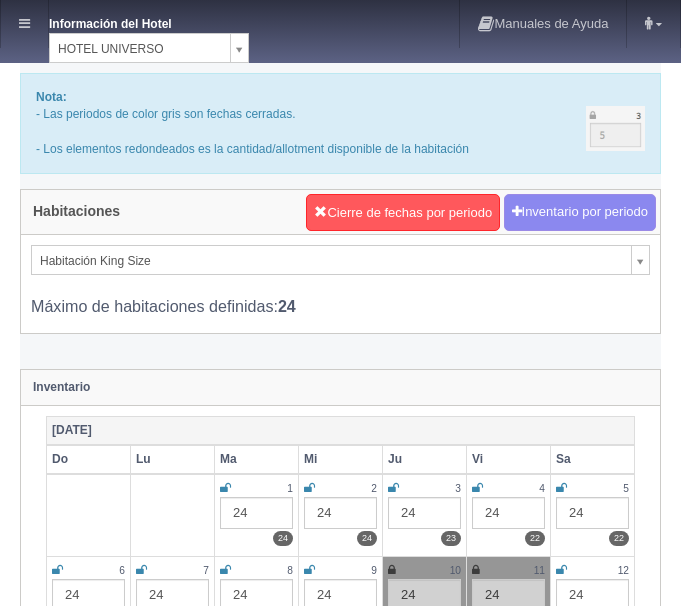 scroll, scrollTop: 0, scrollLeft: 0, axis: both 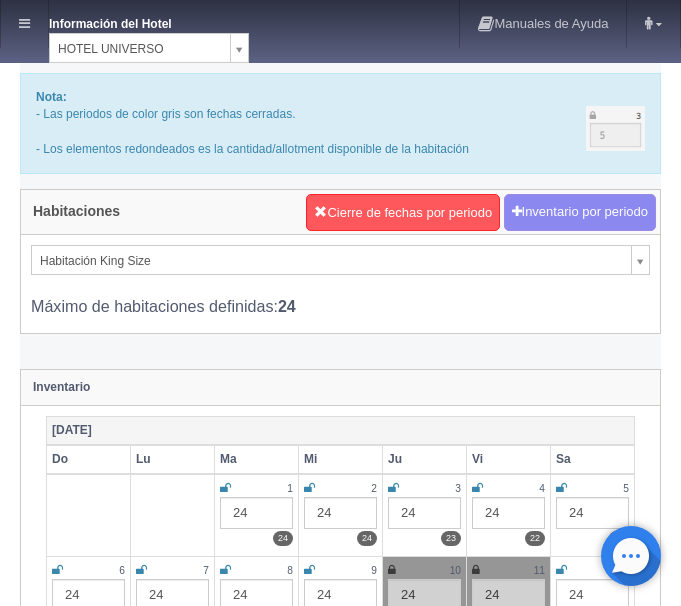 click on "Información del Hotel
[GEOGRAPHIC_DATA][PERSON_NAME]
Manuales de Ayuda
Actualizaciones recientes
[PERSON_NAME]
Mi Perfil
Salir / Log Out
Procesando...
Front desk
Reservas
Hotel y Habitaciones
Tarifas
Inventarios
Promociones
Cupones
Productos y Servicios" at bounding box center (340, 3149) 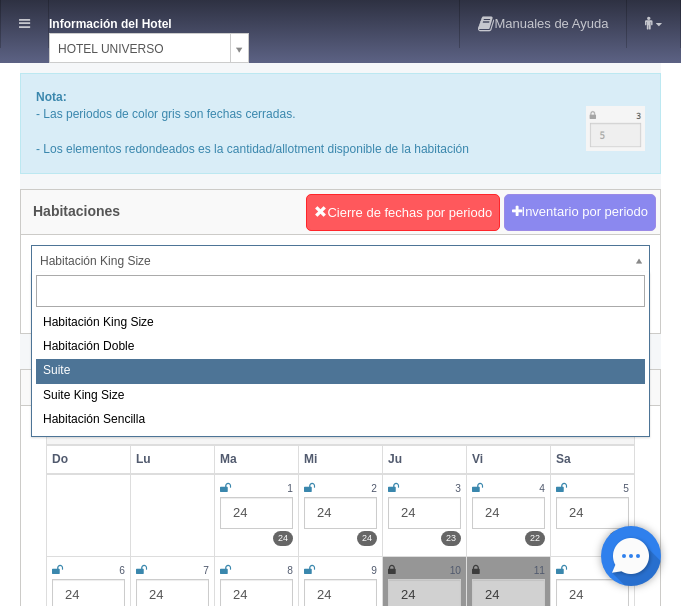 select on "584" 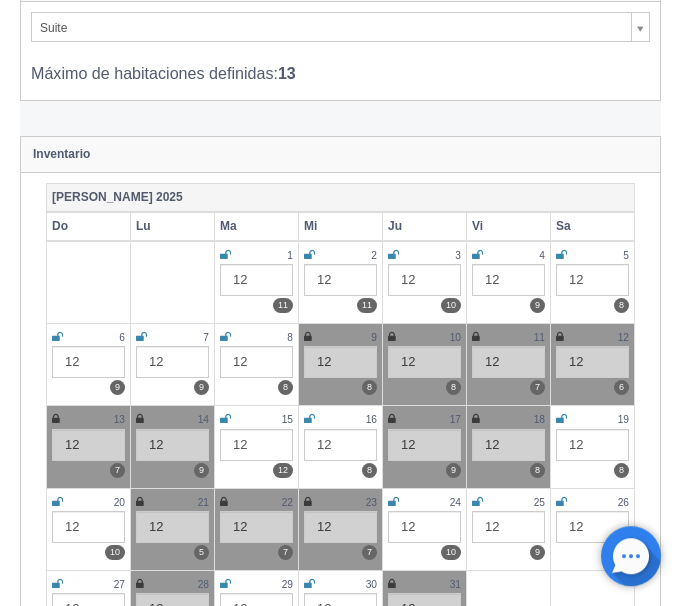 scroll, scrollTop: 306, scrollLeft: 0, axis: vertical 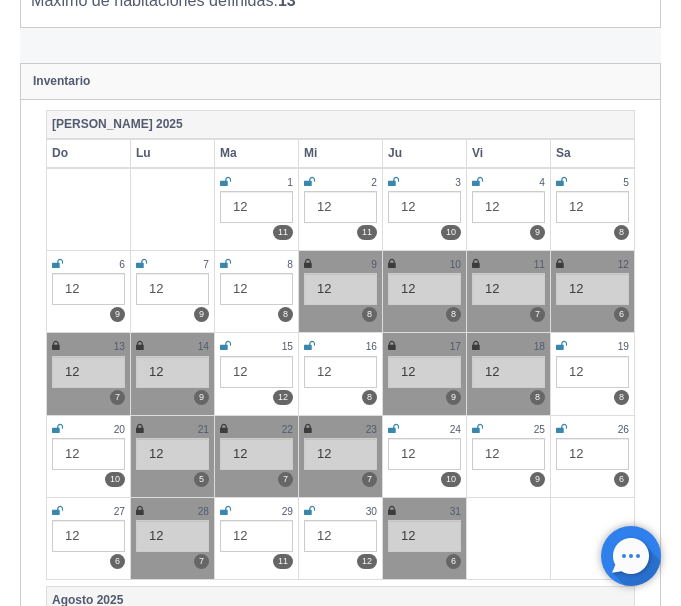 click at bounding box center (561, 346) 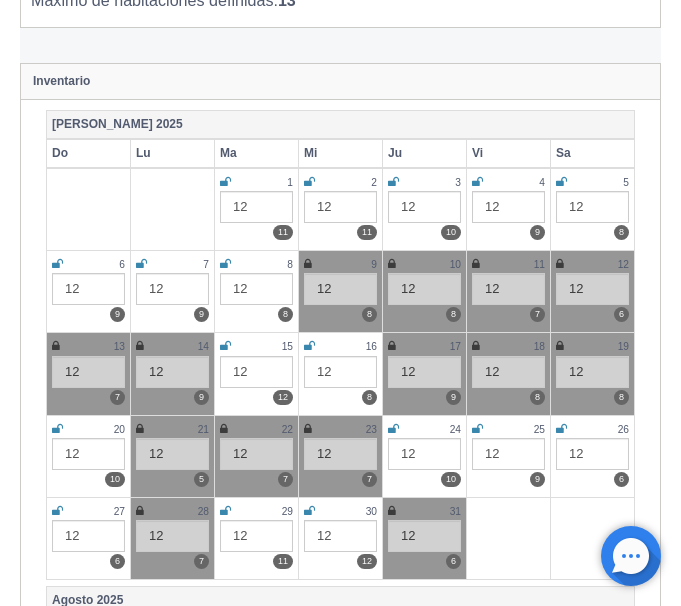 scroll, scrollTop: 0, scrollLeft: 0, axis: both 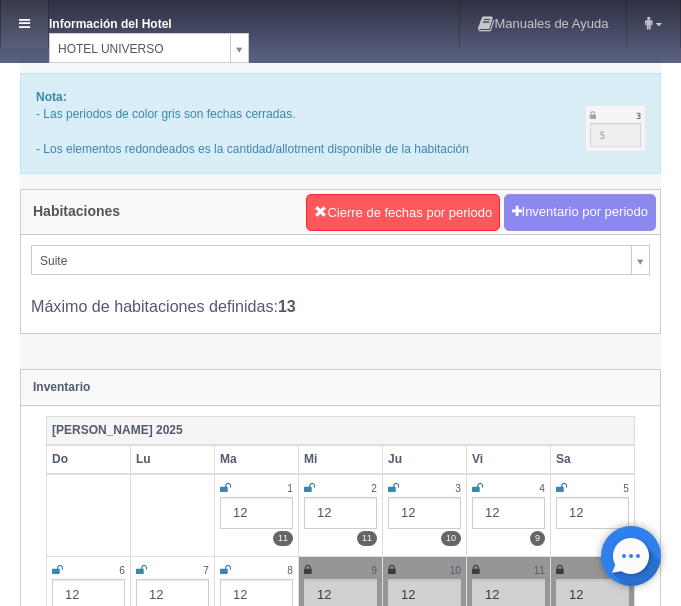 click at bounding box center (24, 23) 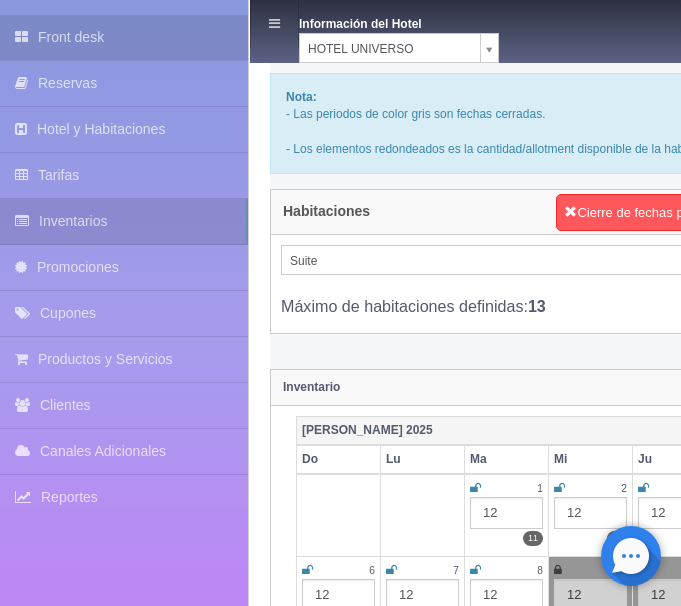 click on "Front desk" at bounding box center [124, 37] 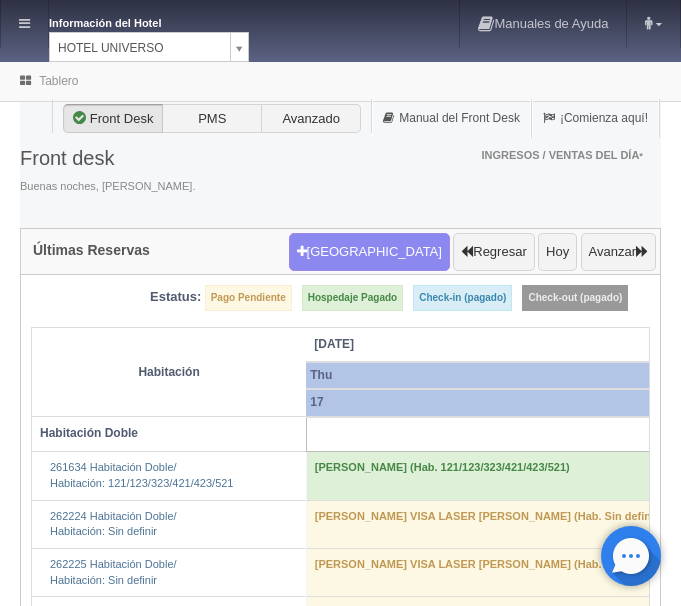 scroll, scrollTop: 0, scrollLeft: 0, axis: both 